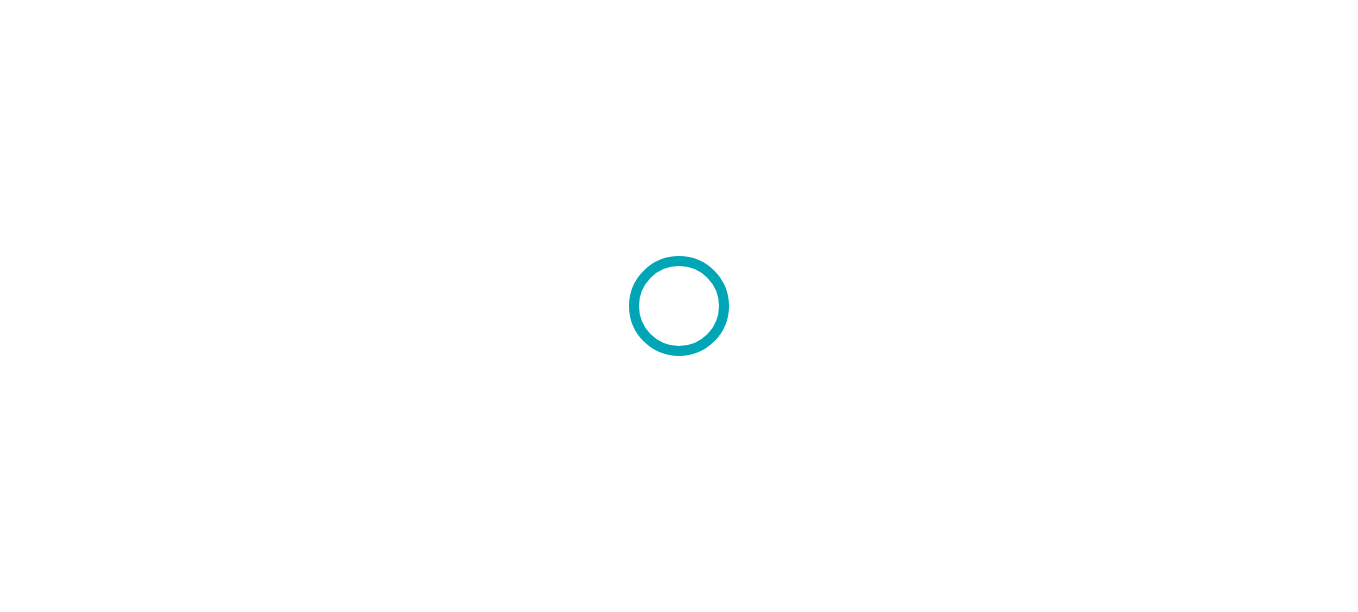 scroll, scrollTop: 0, scrollLeft: 0, axis: both 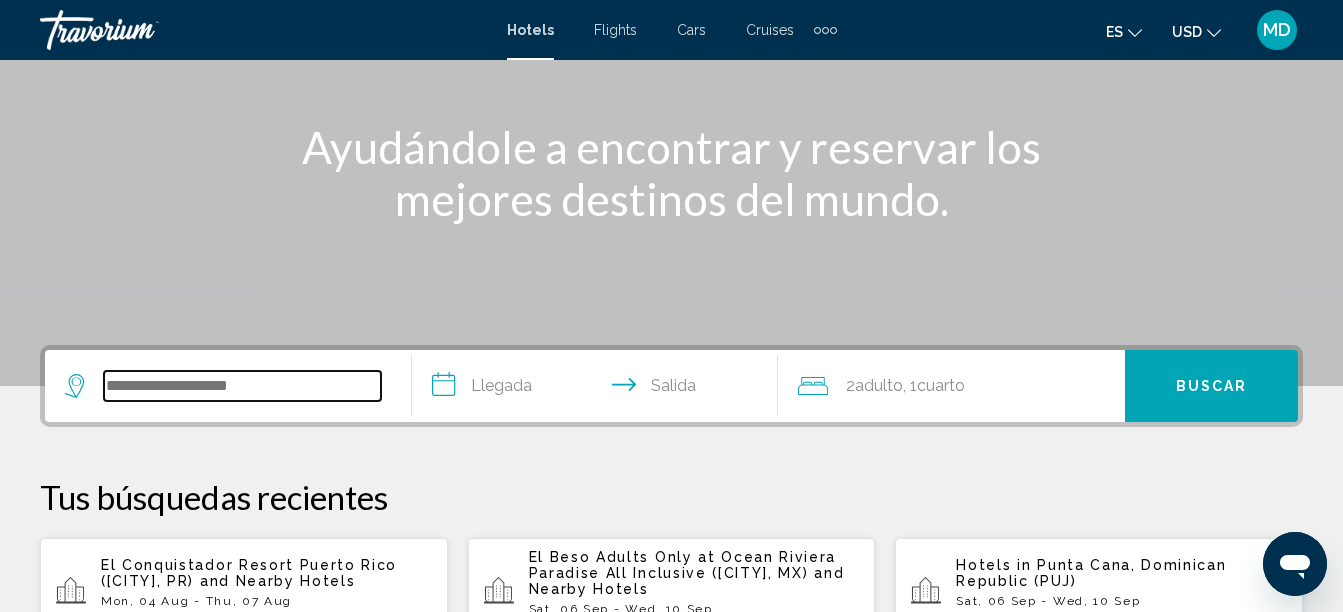 click at bounding box center (242, 386) 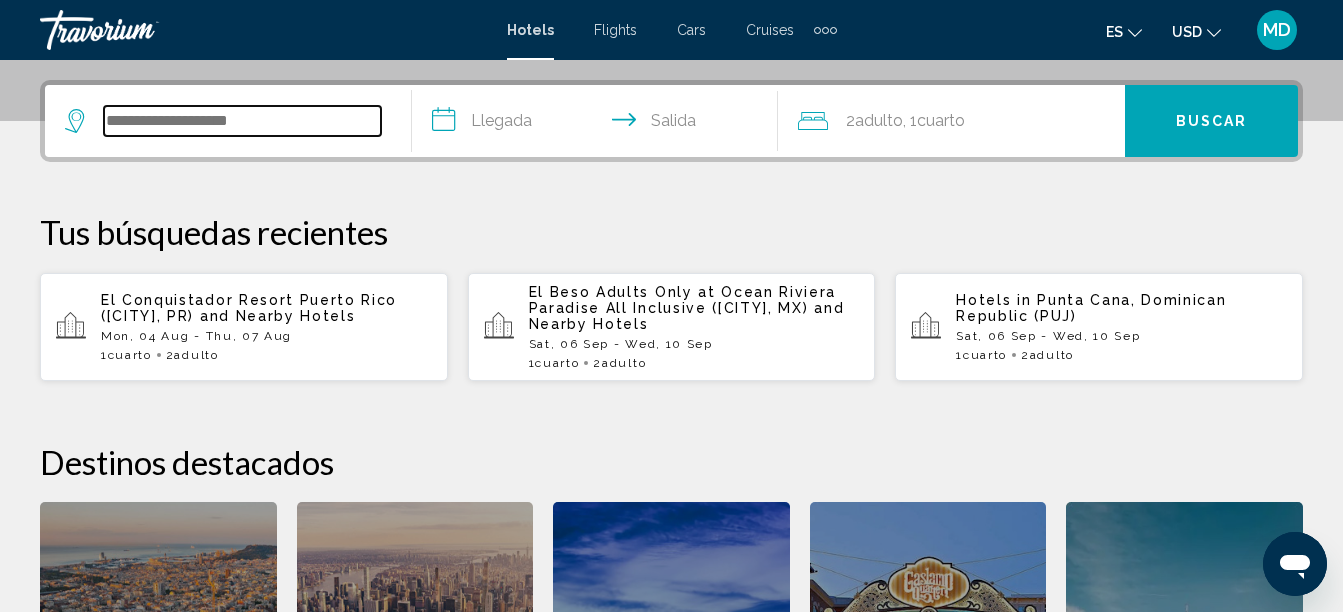 scroll, scrollTop: 494, scrollLeft: 0, axis: vertical 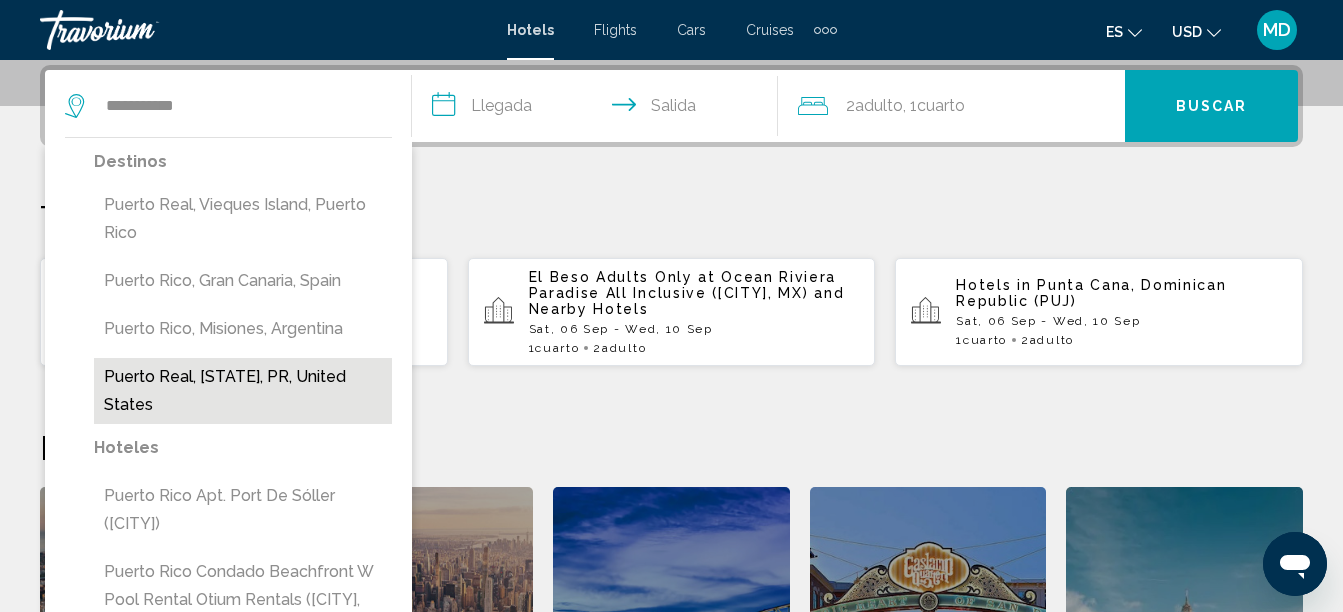click on "Puerto Real, Puerto Rico, PR, United States" at bounding box center [243, 391] 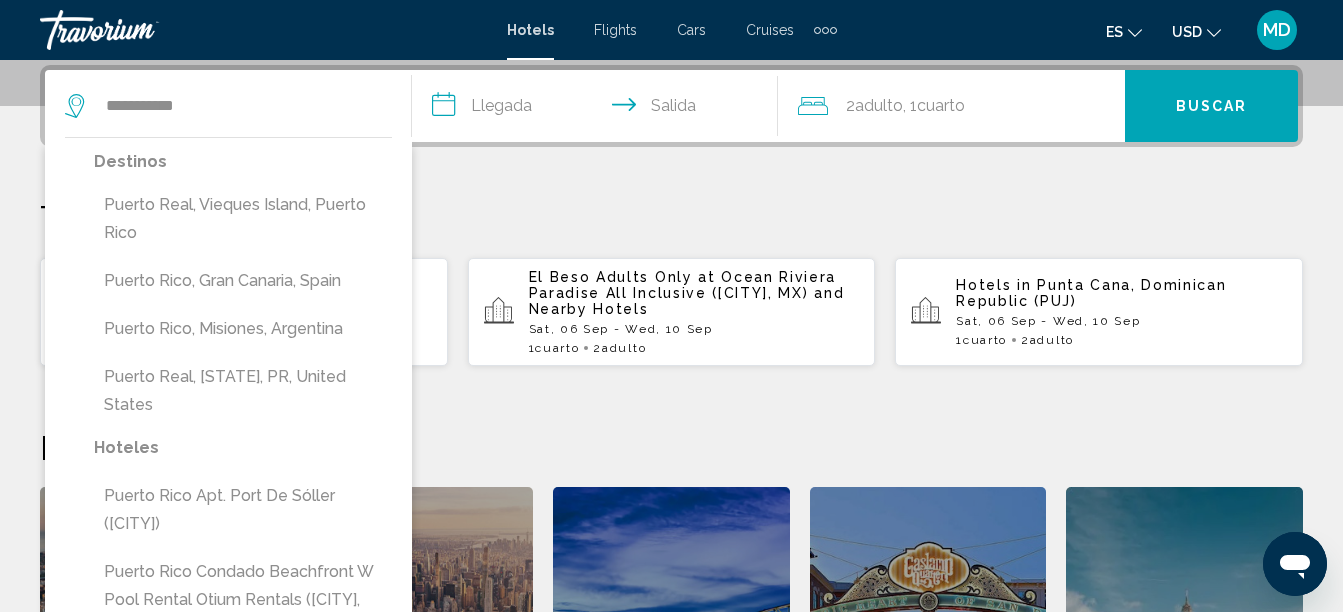 type on "**********" 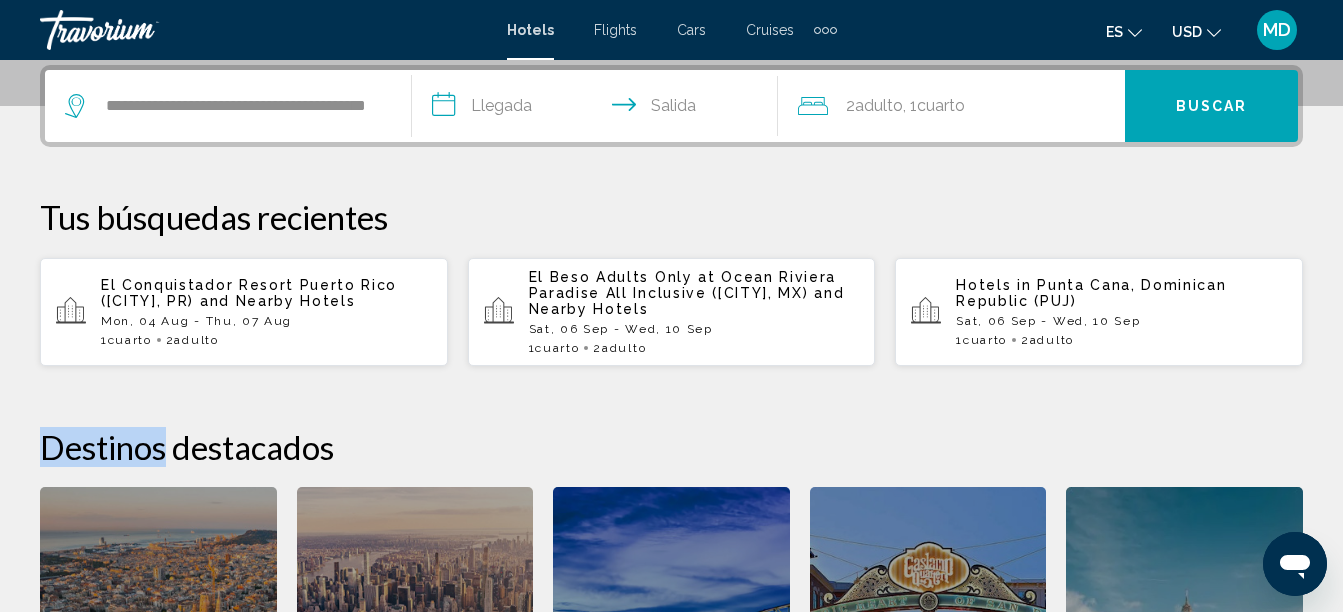 click on "**********" at bounding box center (671, 435) 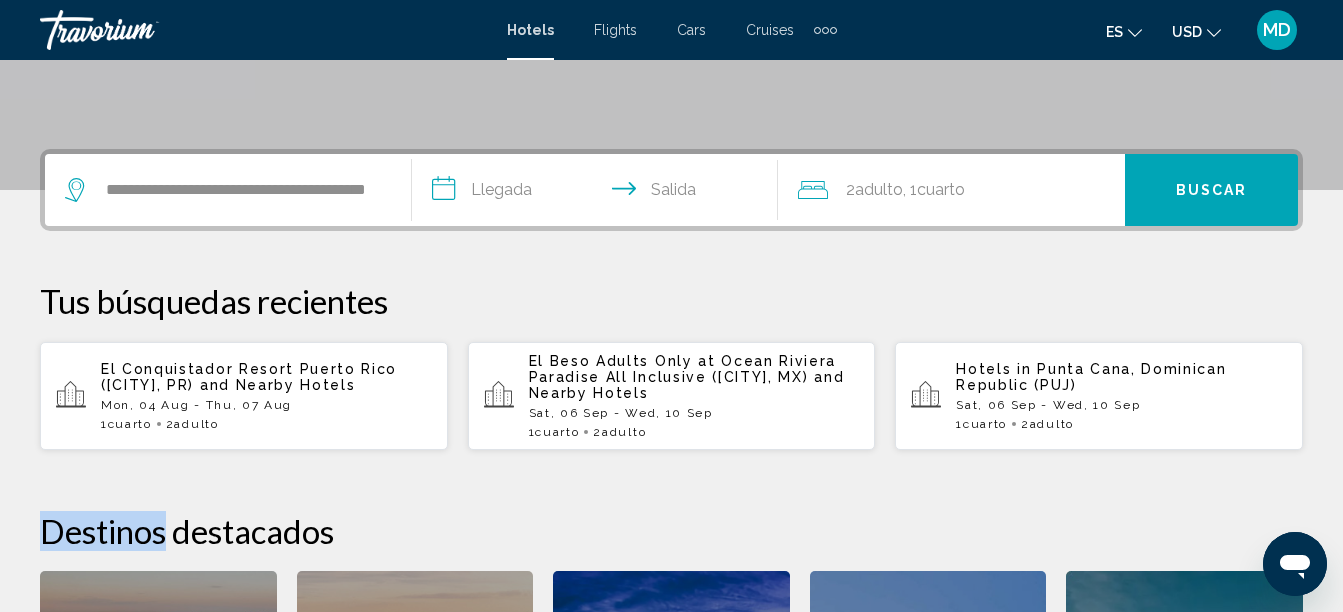 scroll, scrollTop: 345, scrollLeft: 0, axis: vertical 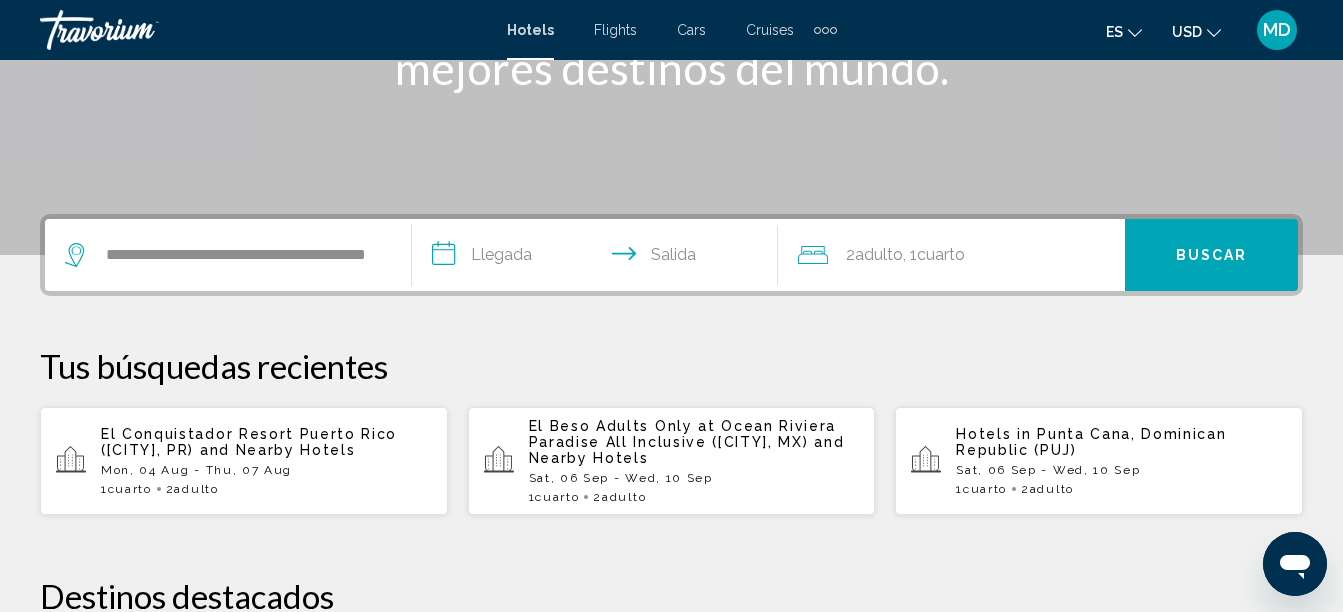 click on "**********" at bounding box center (599, 258) 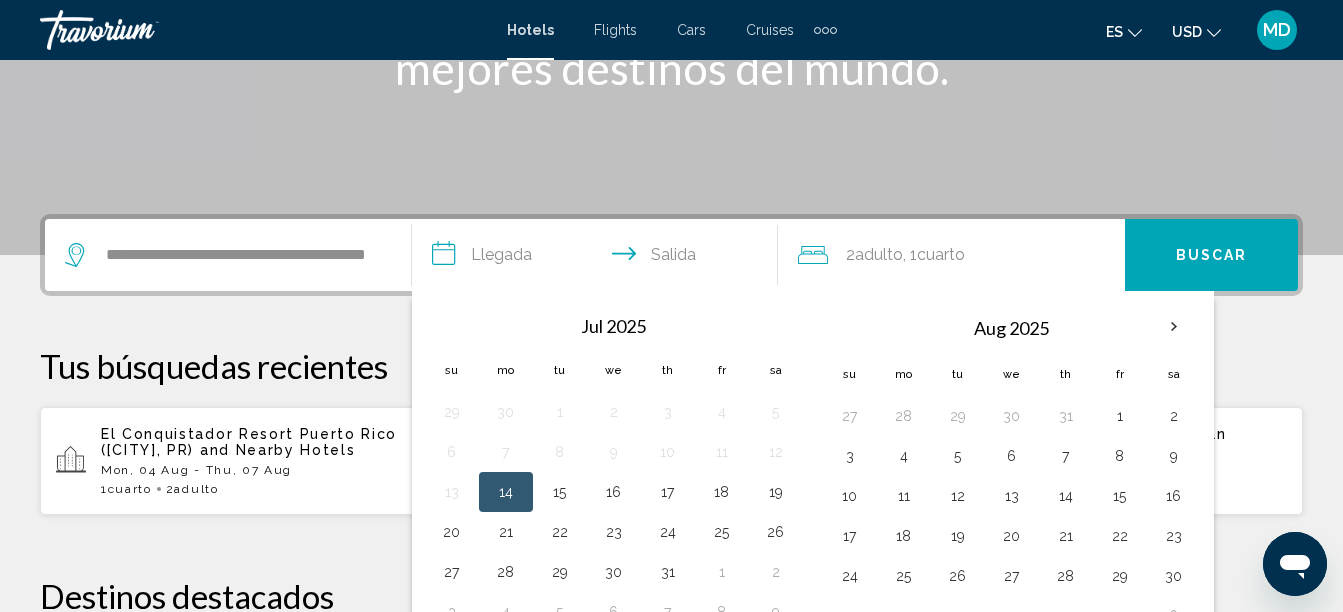 scroll, scrollTop: 494, scrollLeft: 0, axis: vertical 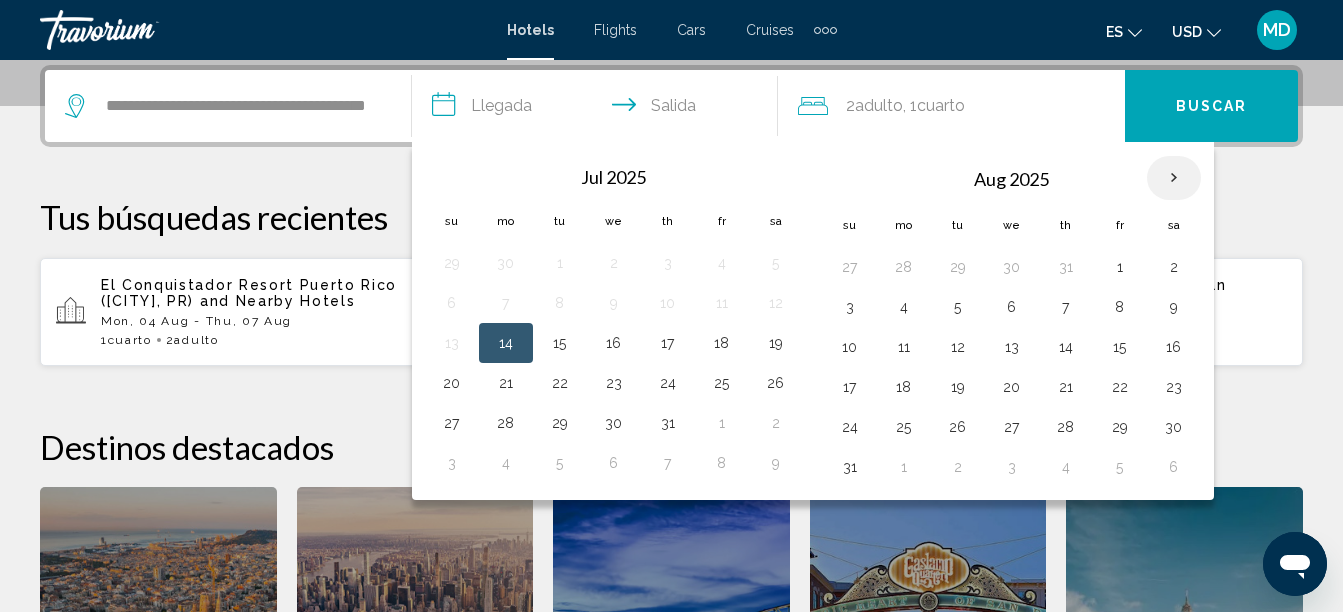 click at bounding box center [1174, 178] 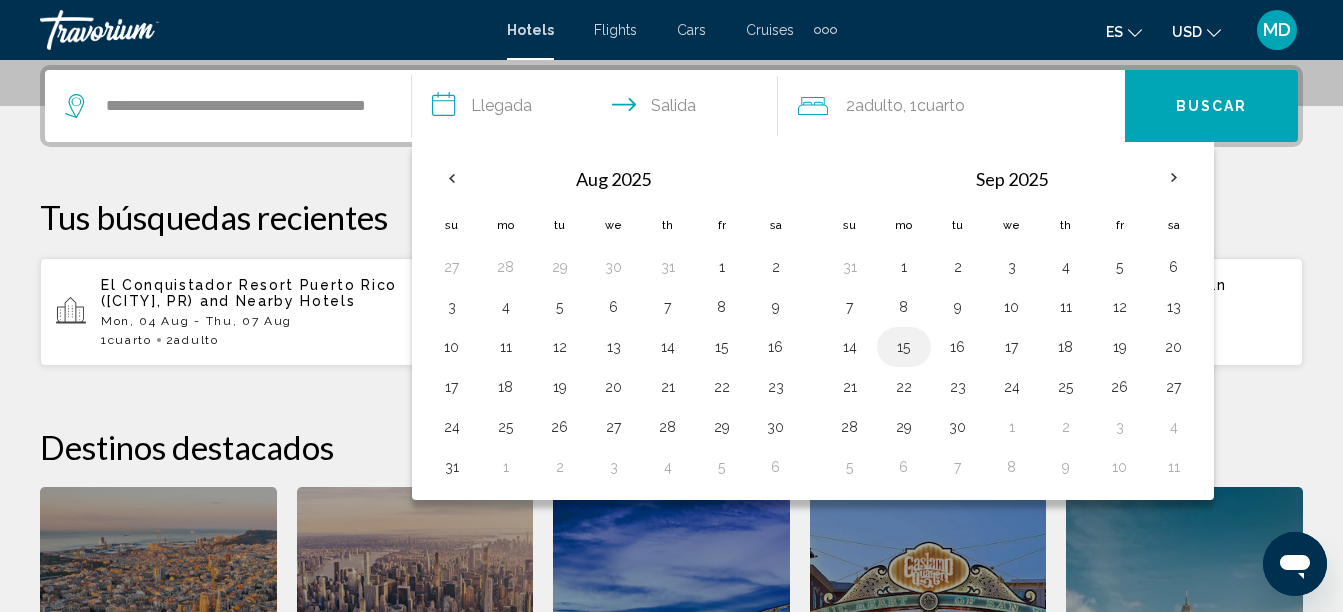 click on "15" at bounding box center [904, 347] 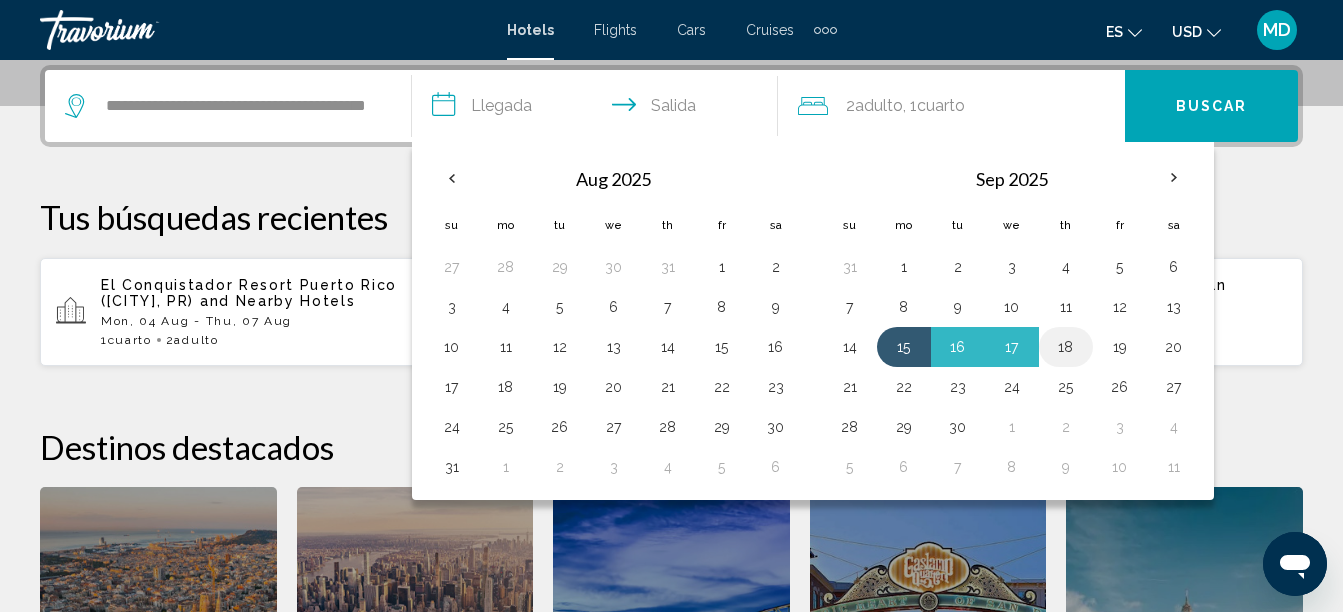 click on "18" at bounding box center (1066, 347) 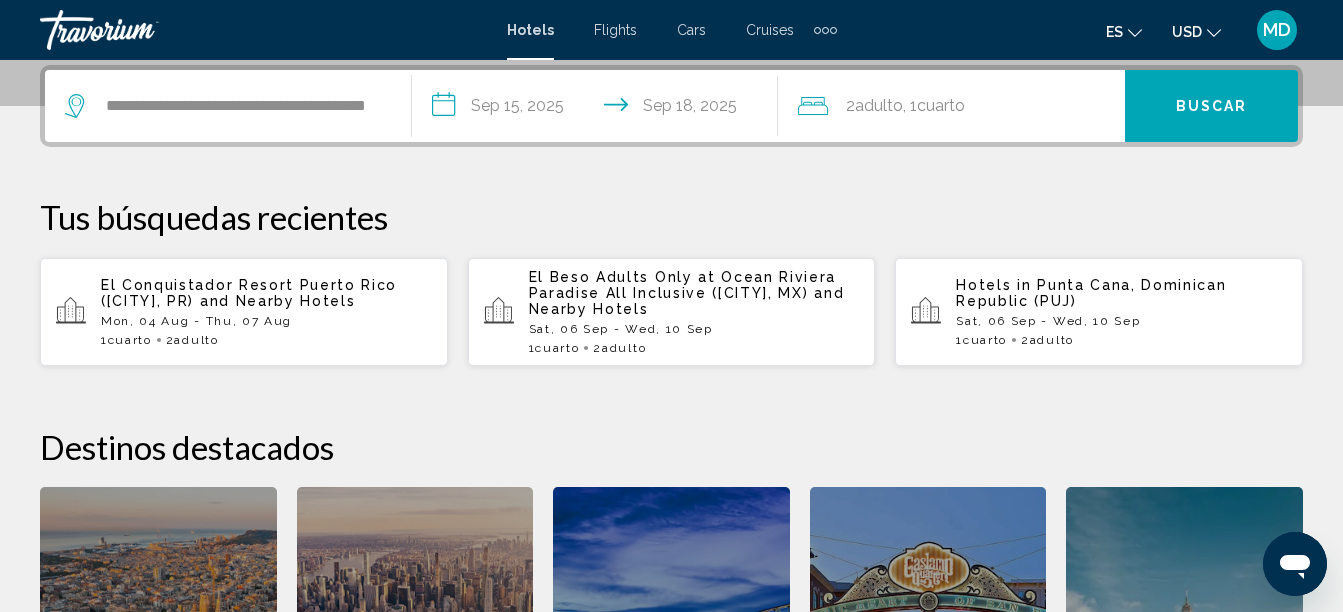 click on "Buscar" at bounding box center [1212, 107] 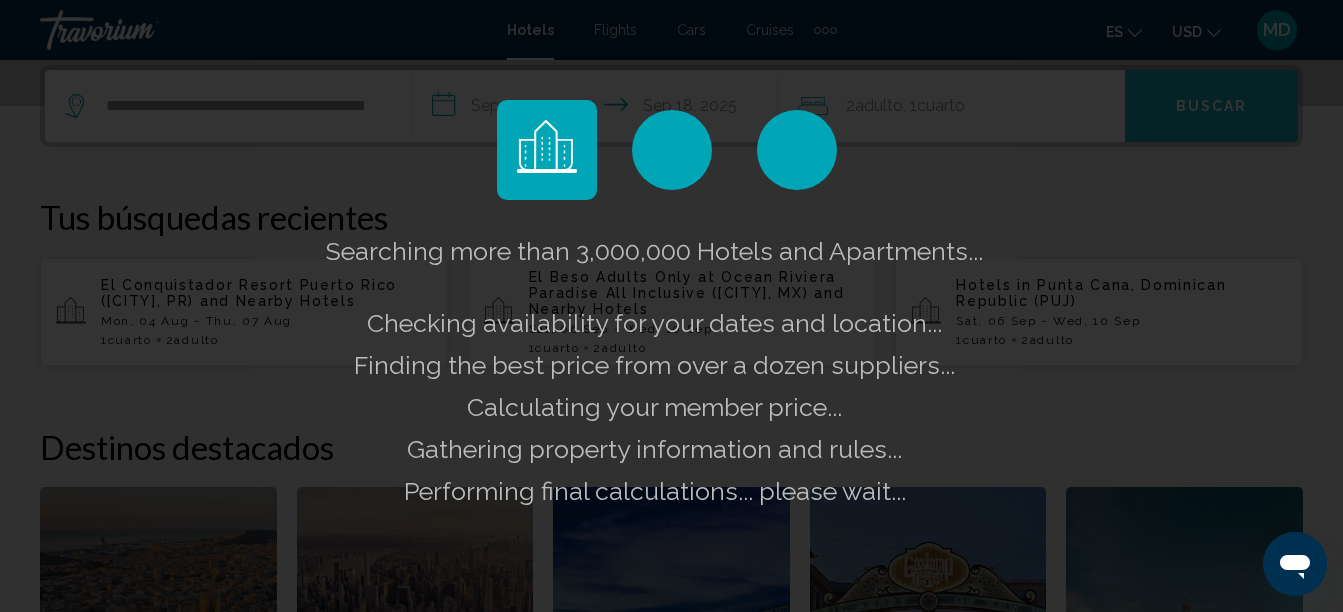 click on "**********" 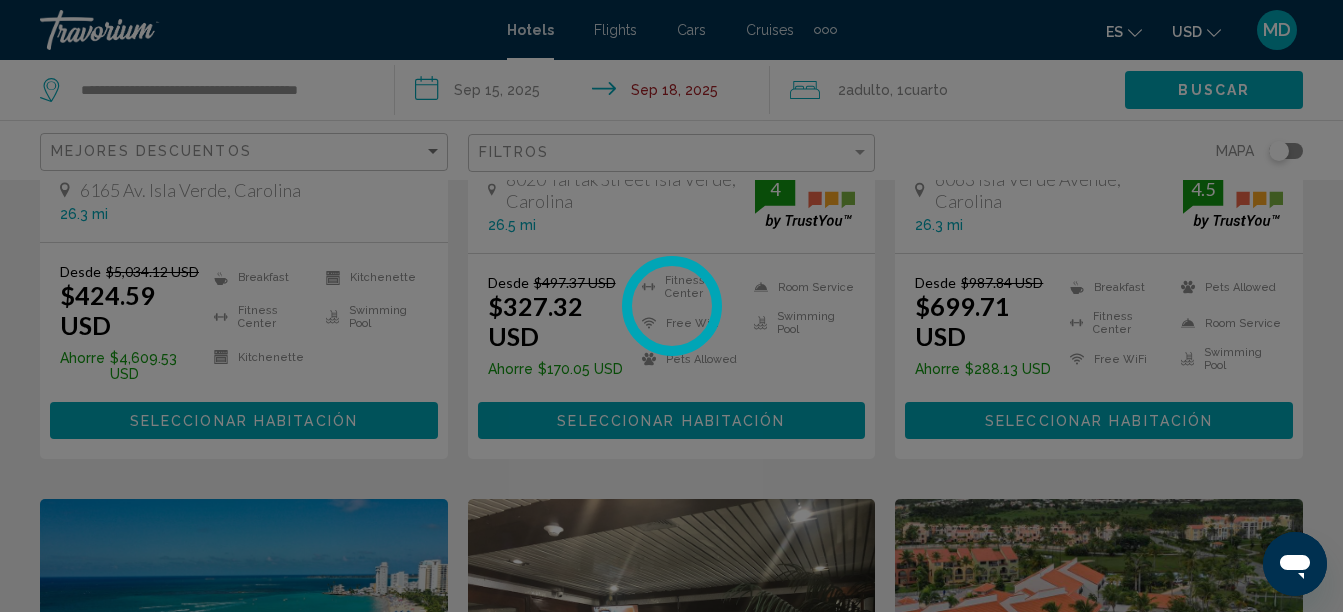 scroll, scrollTop: 0, scrollLeft: 0, axis: both 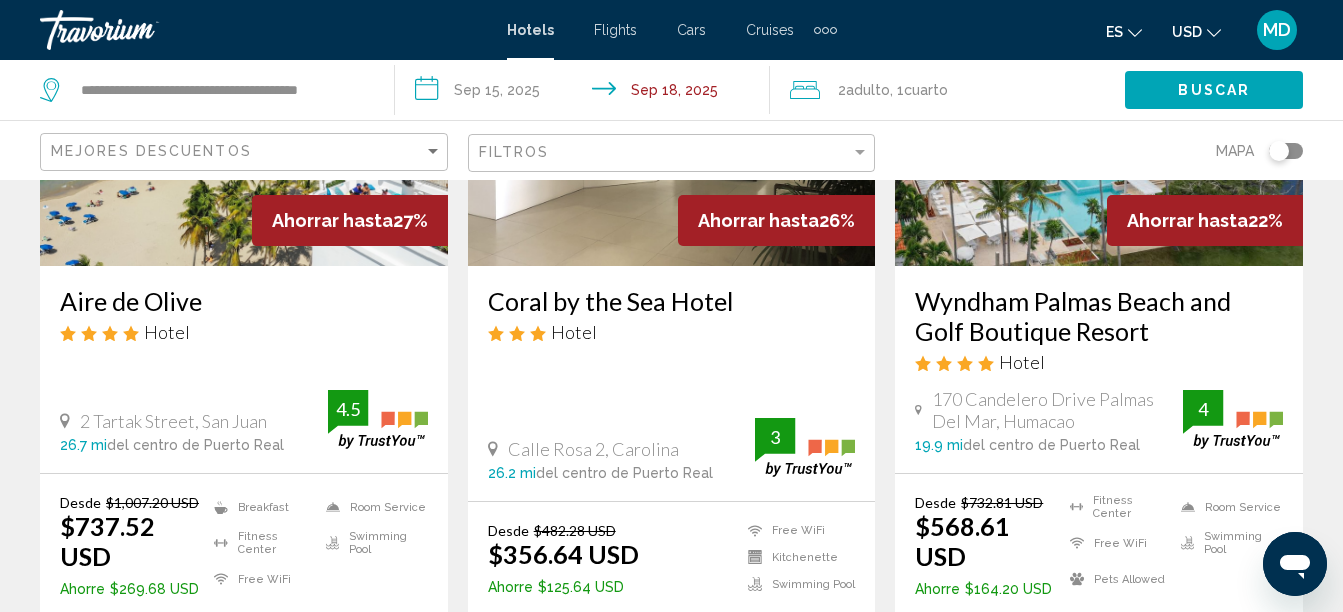 click on "Wyndham Palmas Beach and Golf Boutique Resort
Hotel
170 Candelero Drive Palmas Del Mar, Humacao 19.9 mi  del centro de Puerto Real del hotel 4" at bounding box center (1099, 369) 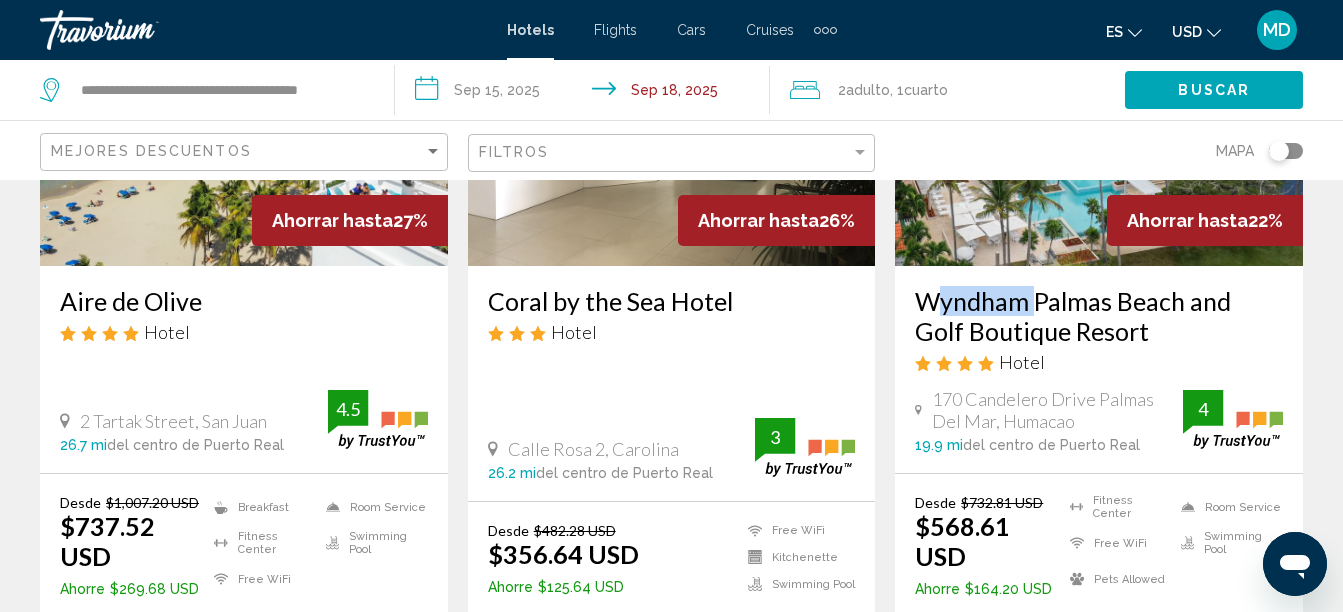 drag, startPoint x: 1014, startPoint y: 282, endPoint x: 1005, endPoint y: 308, distance: 27.513634 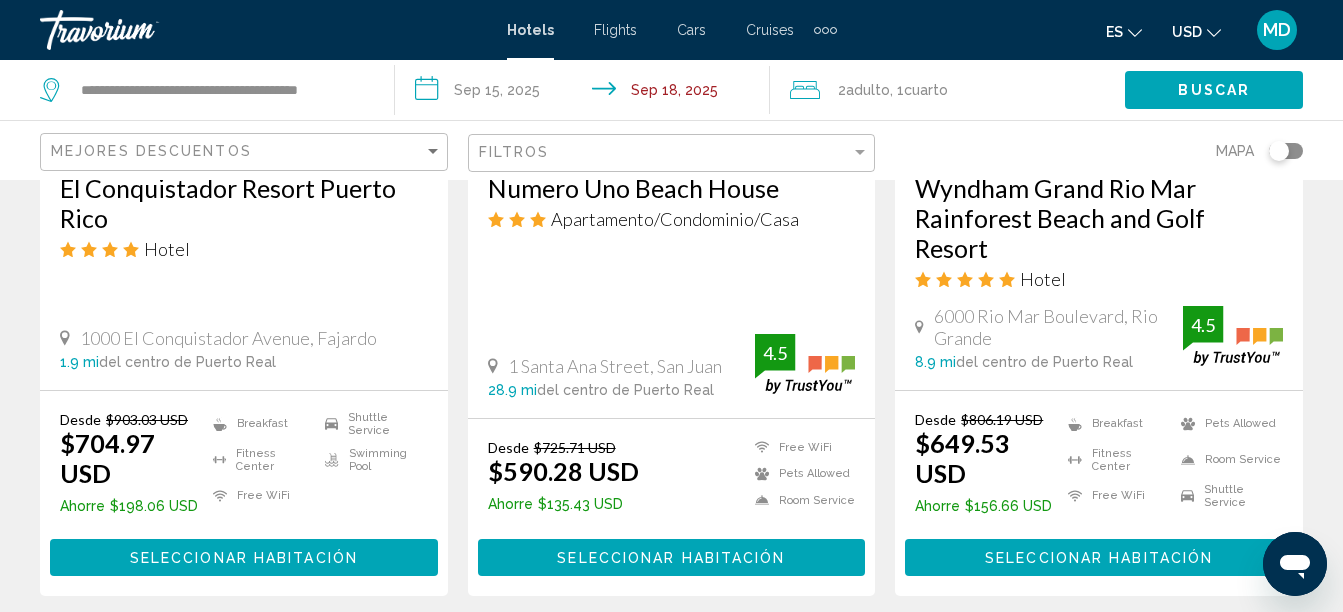 scroll, scrollTop: 1947, scrollLeft: 0, axis: vertical 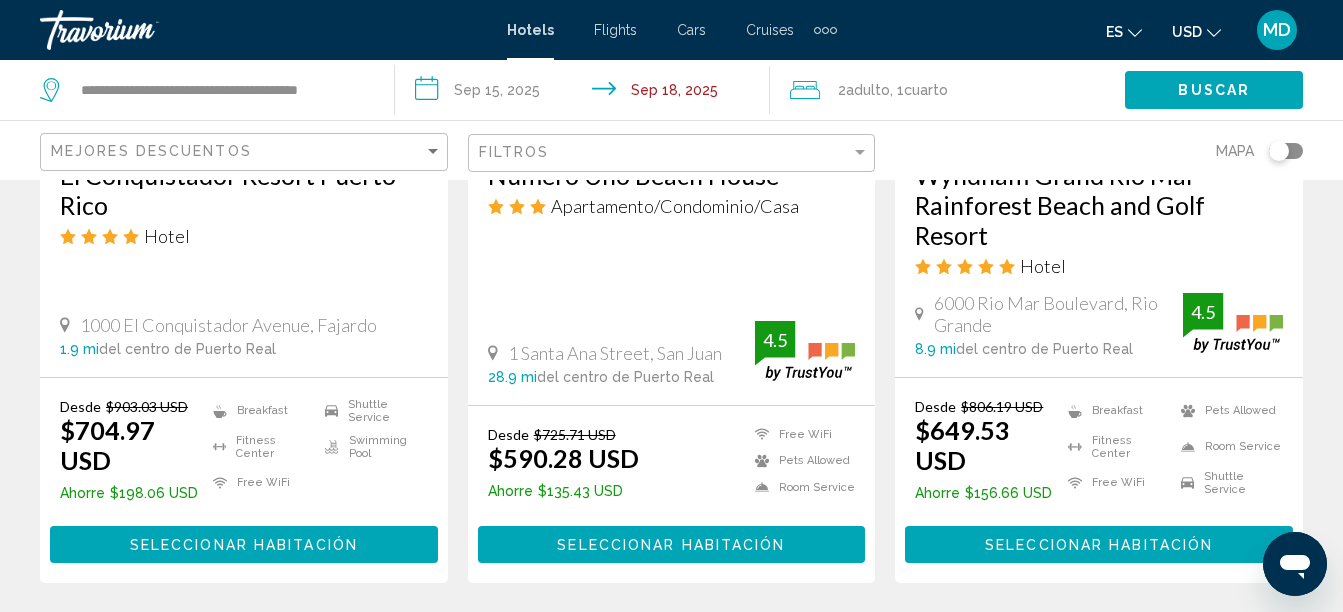 drag, startPoint x: 1342, startPoint y: 401, endPoint x: 1356, endPoint y: 412, distance: 17.804493 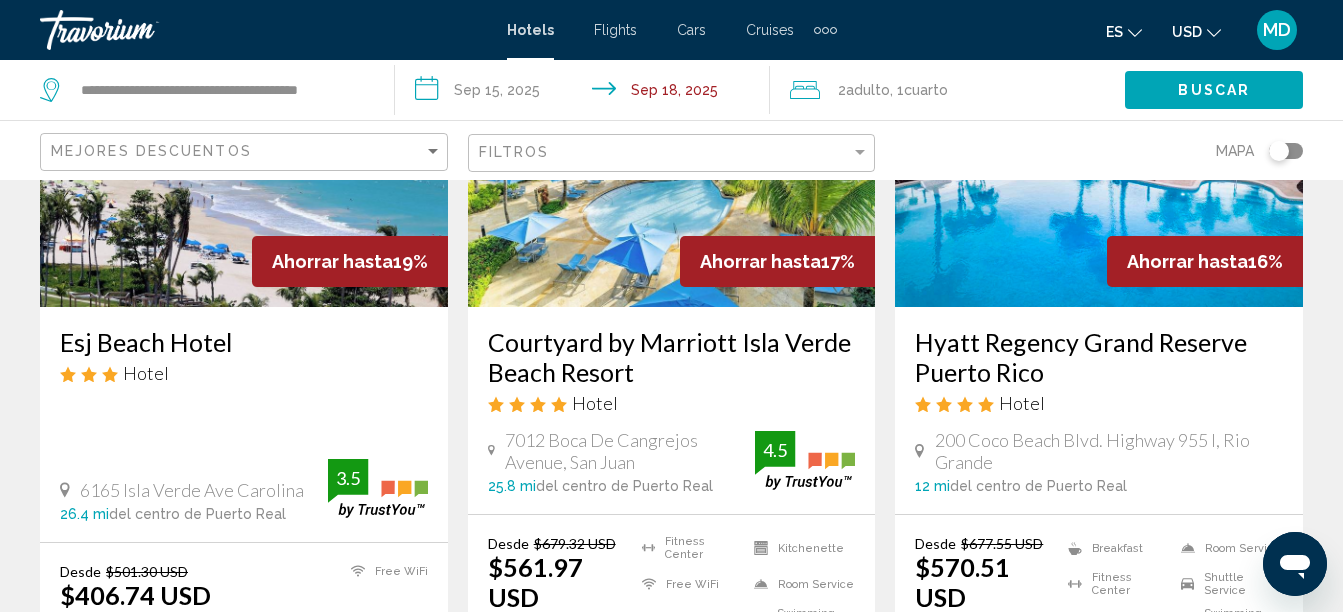 scroll, scrollTop: 2589, scrollLeft: 0, axis: vertical 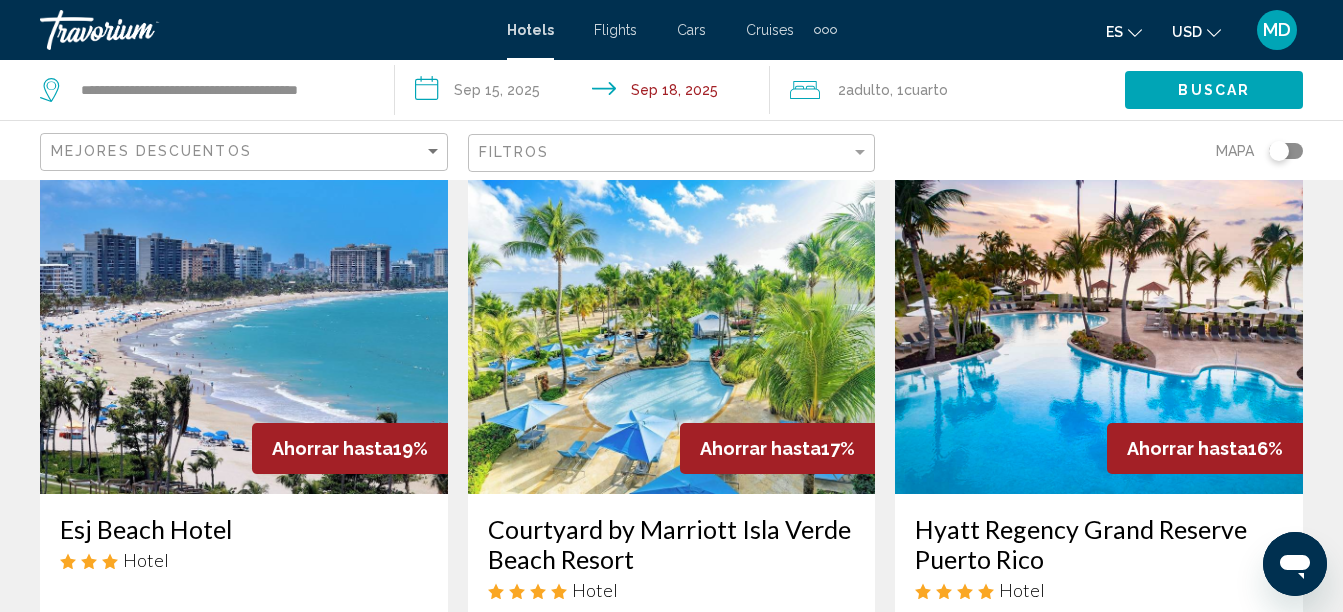 click at bounding box center (1099, 334) 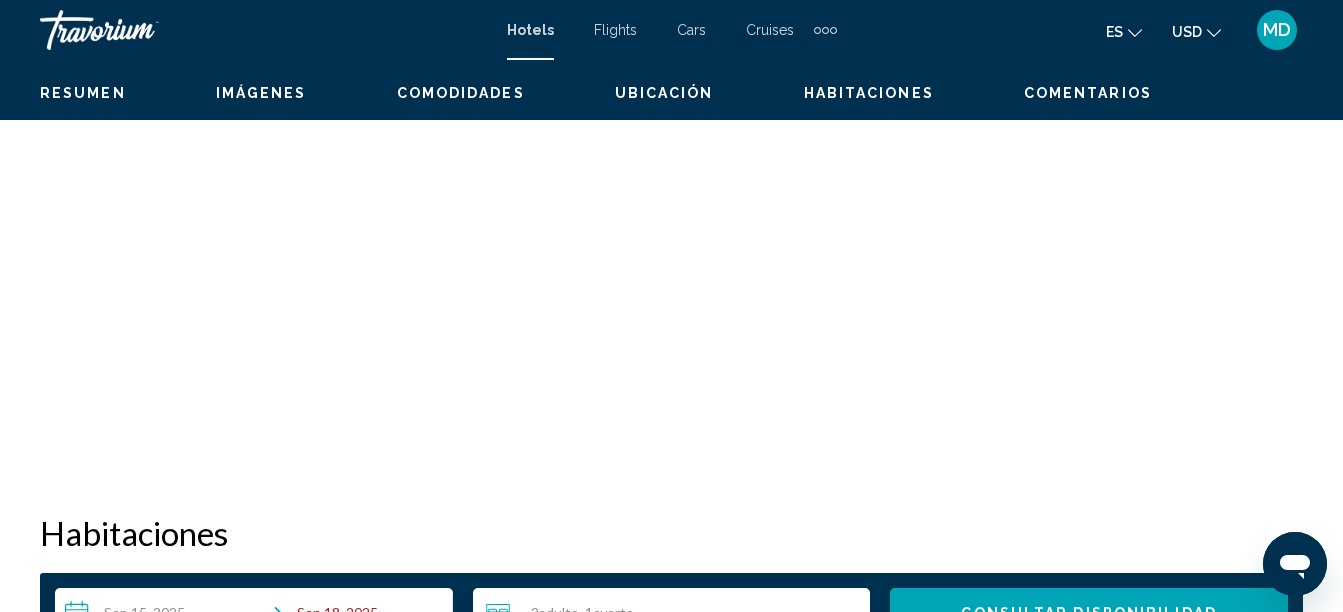 scroll, scrollTop: 229, scrollLeft: 0, axis: vertical 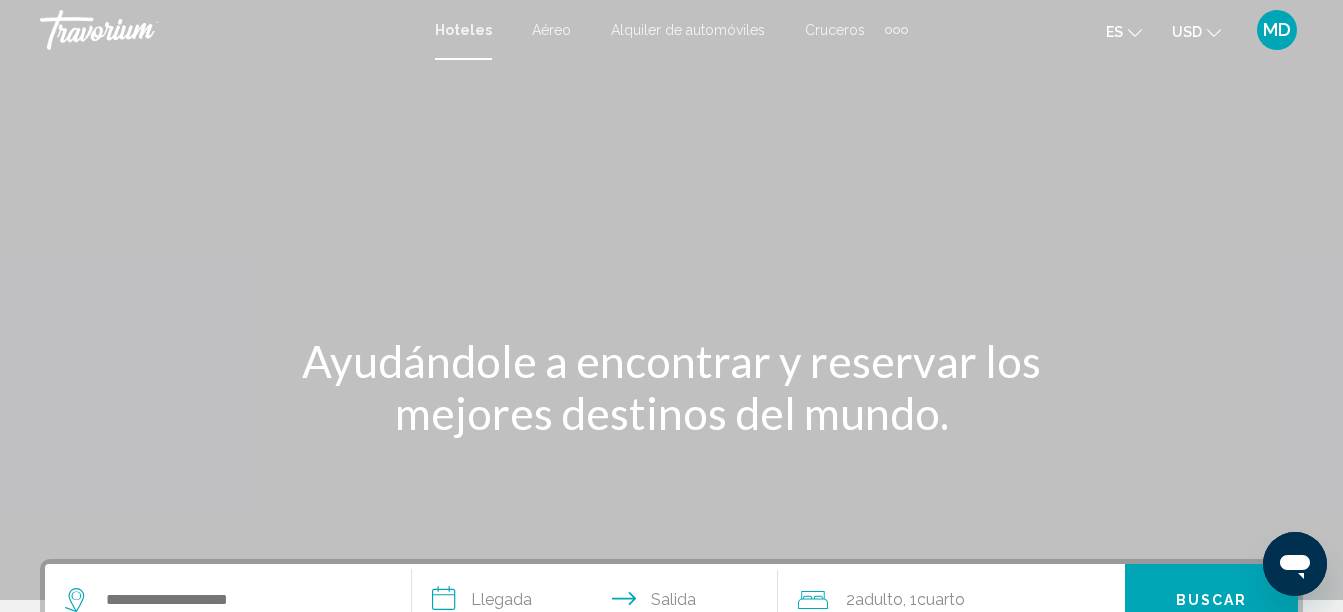 click at bounding box center (904, 30) 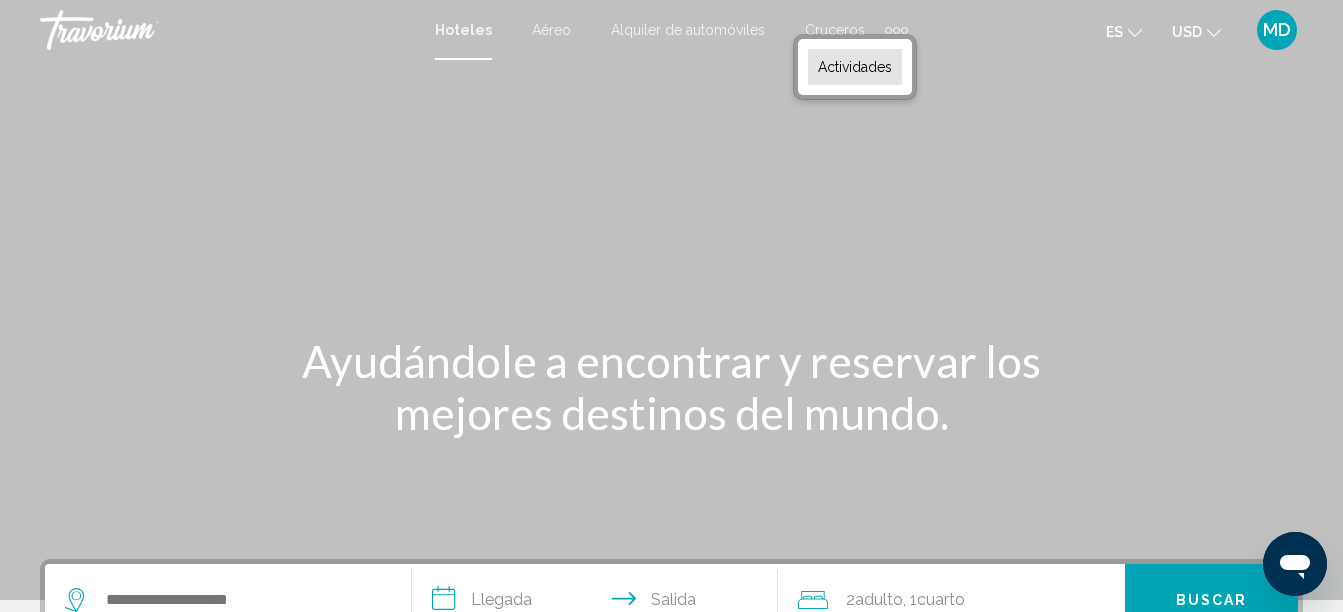 click on "Actividades" at bounding box center [855, 67] 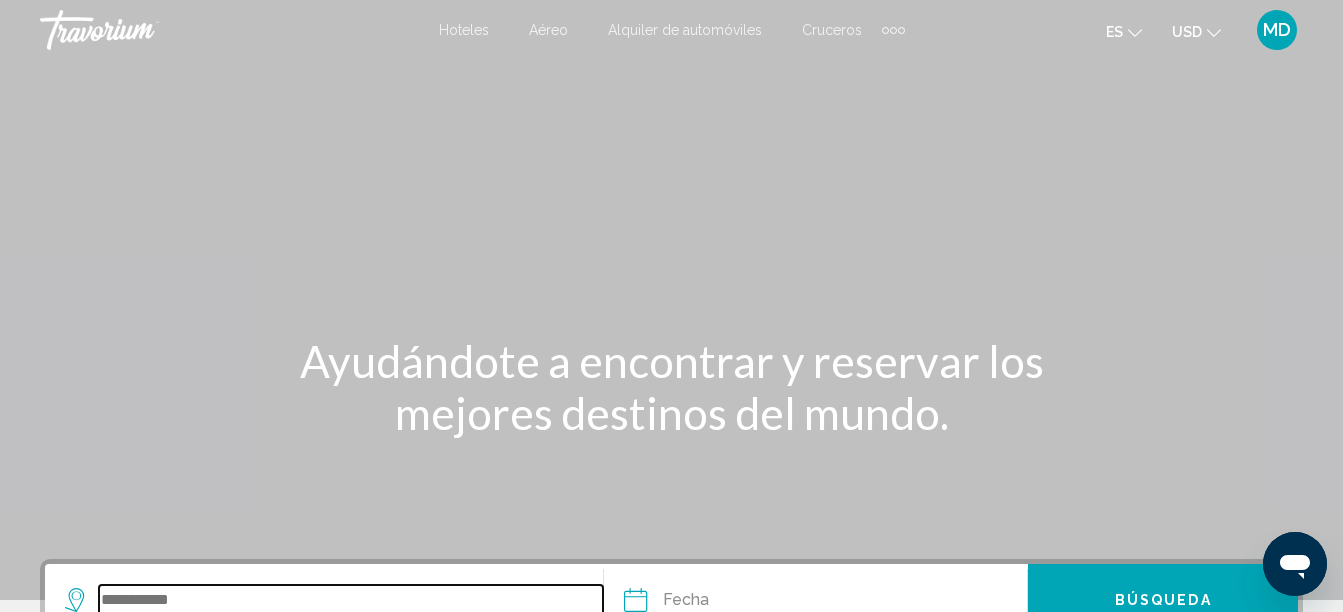 click at bounding box center [351, 600] 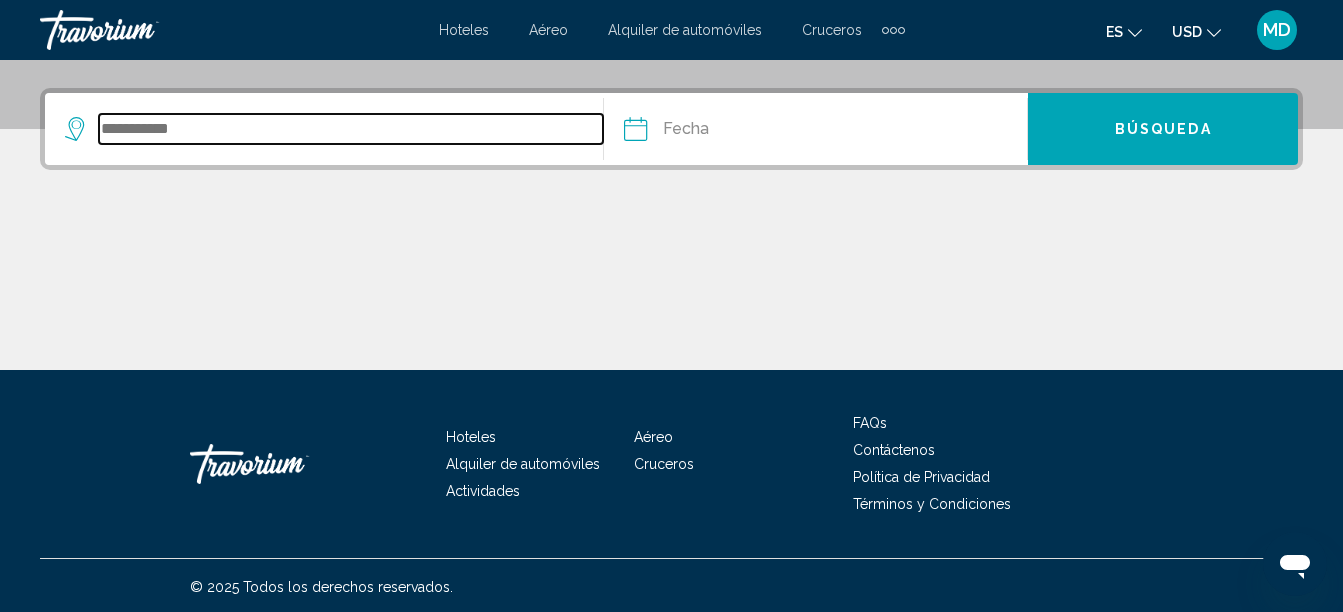 scroll, scrollTop: 474, scrollLeft: 0, axis: vertical 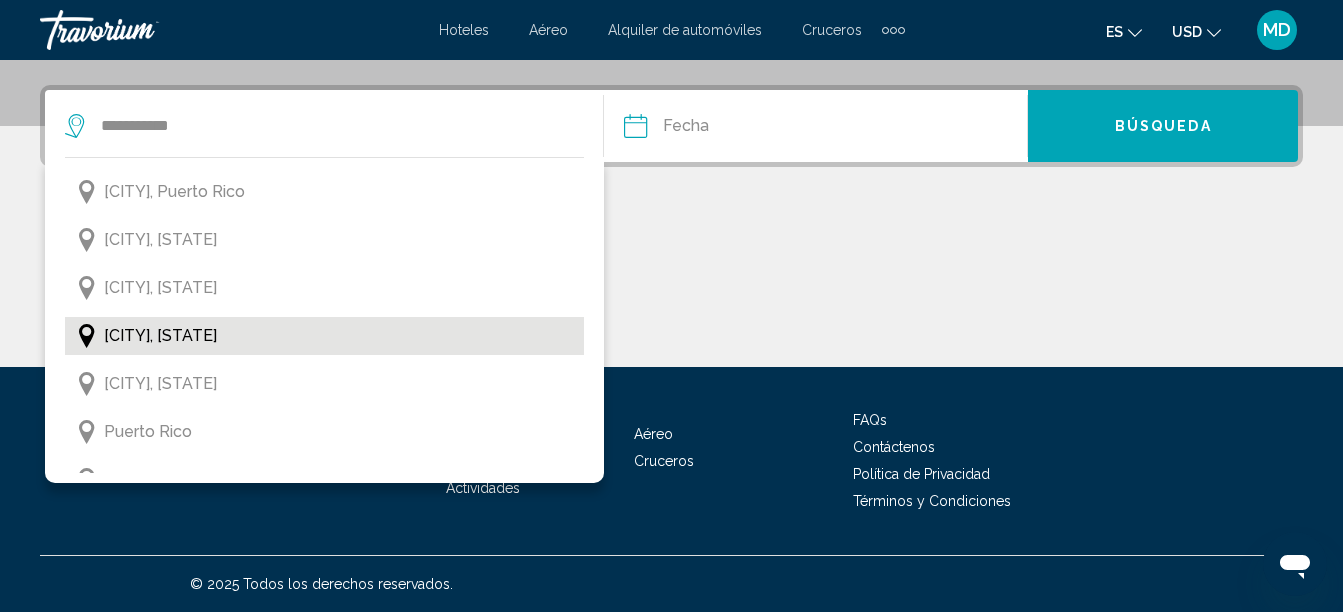 click on "Luquillo, Puerto Rico" at bounding box center [160, 336] 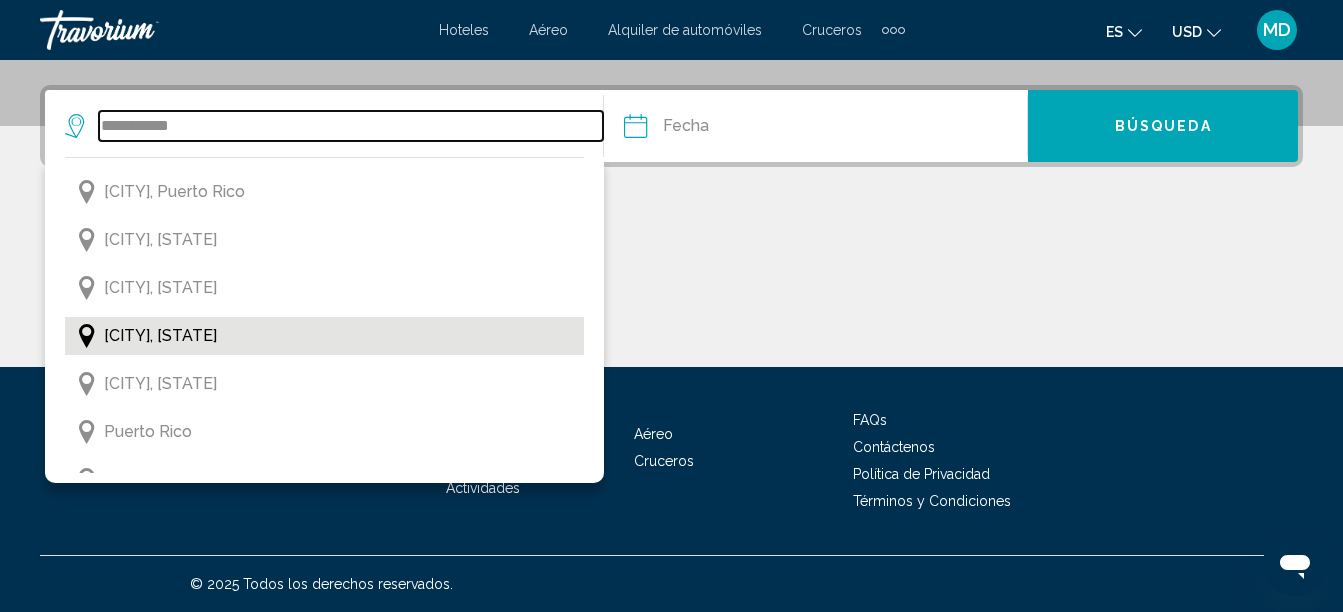 type on "**********" 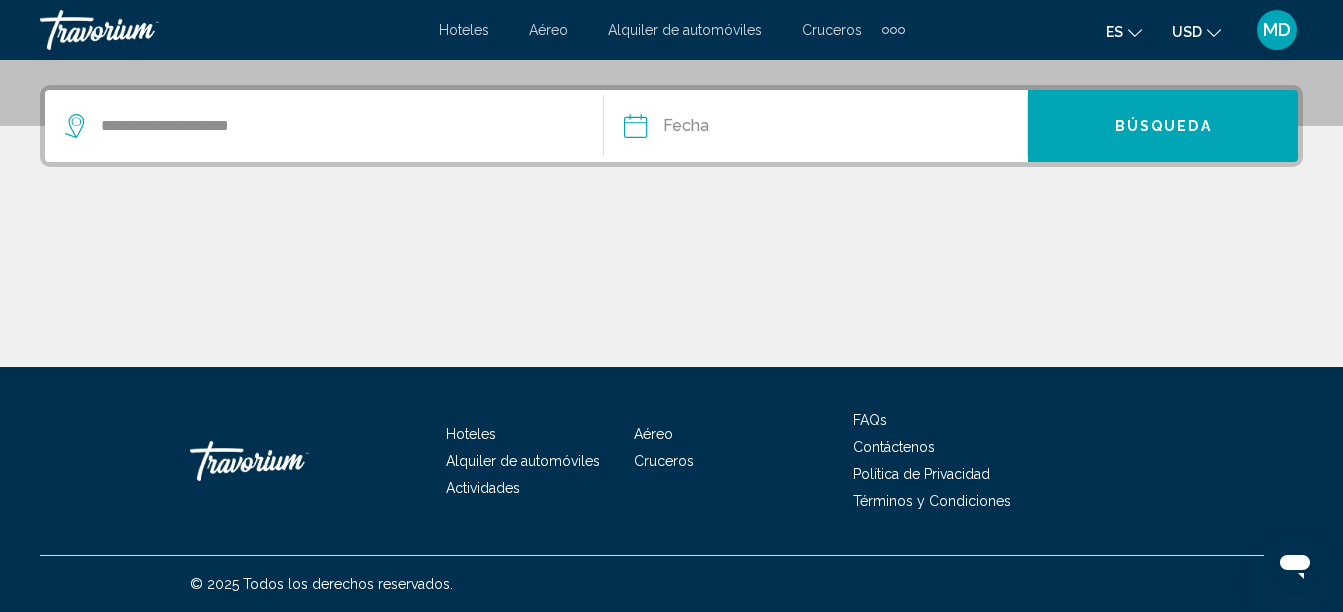 drag, startPoint x: 729, startPoint y: 157, endPoint x: 692, endPoint y: 142, distance: 39.92493 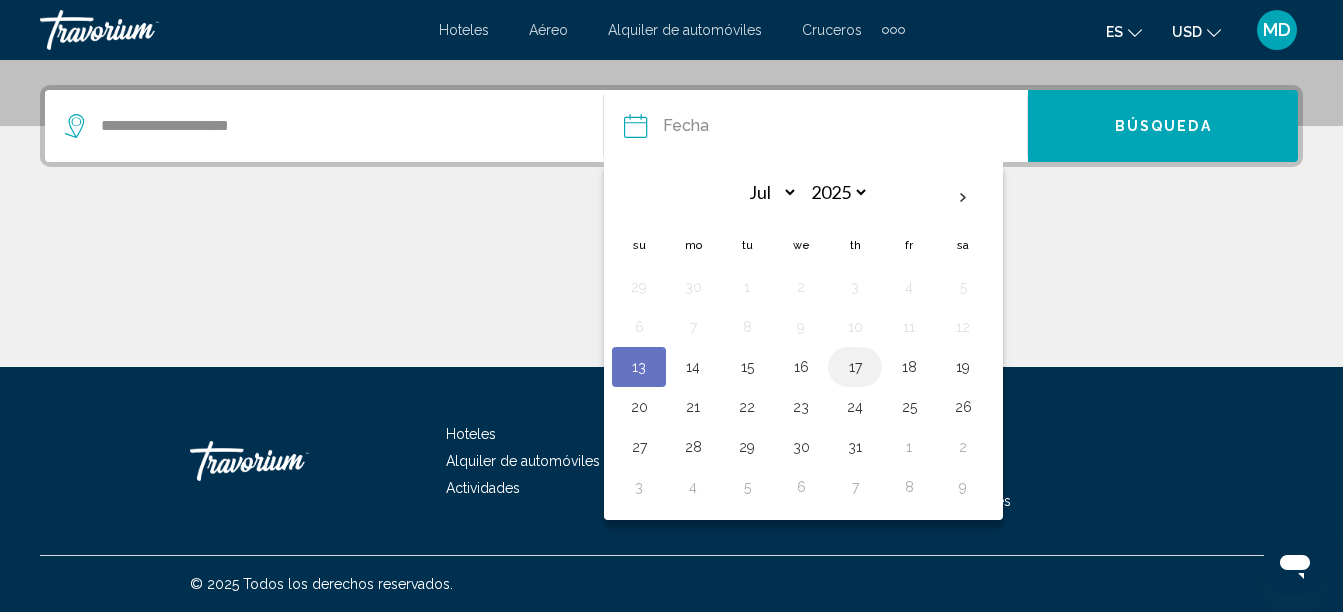 click on "17" at bounding box center (855, 367) 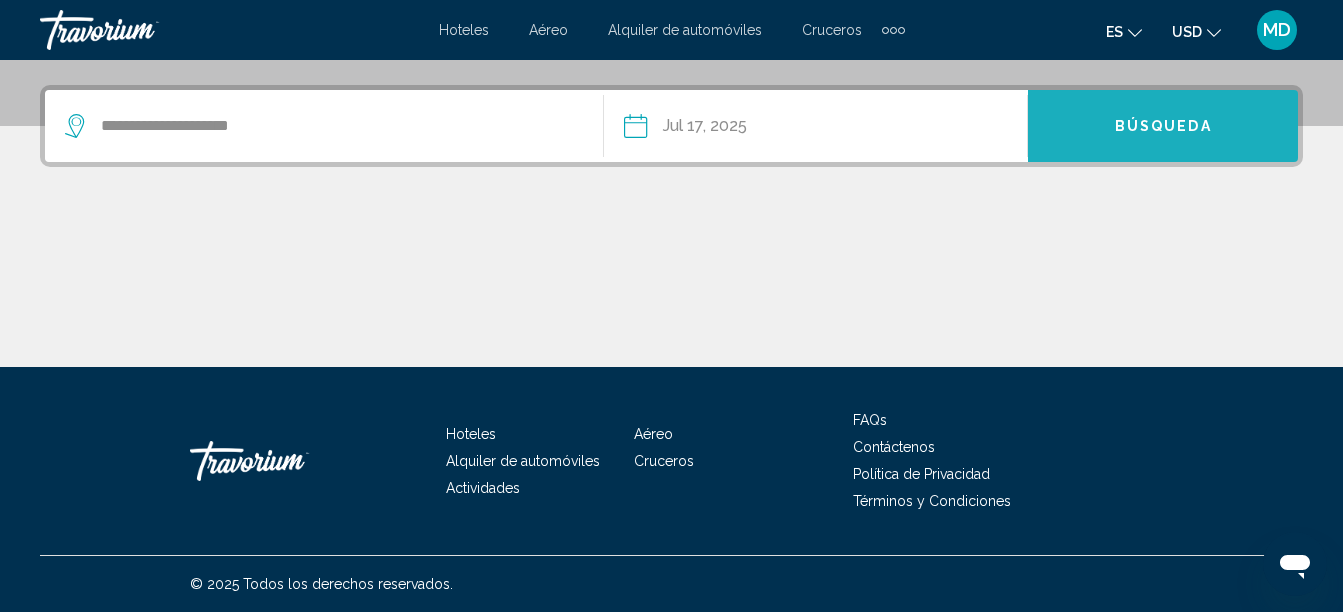 click on "Búsqueda" at bounding box center [1163, 126] 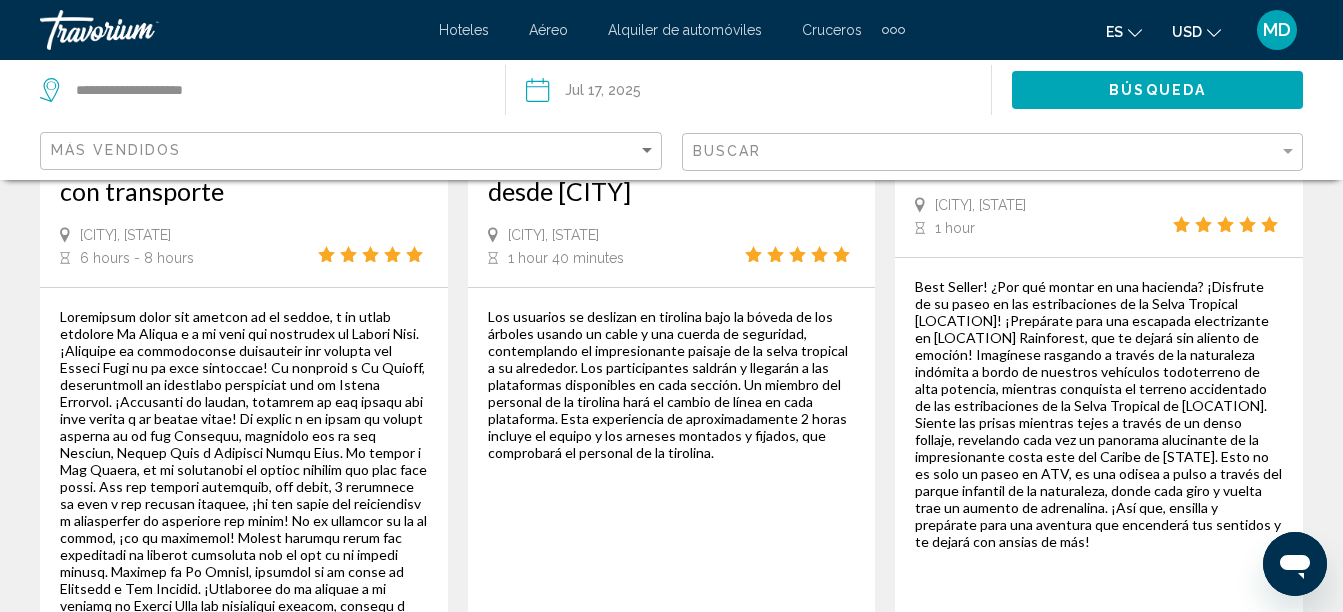 scroll, scrollTop: 0, scrollLeft: 0, axis: both 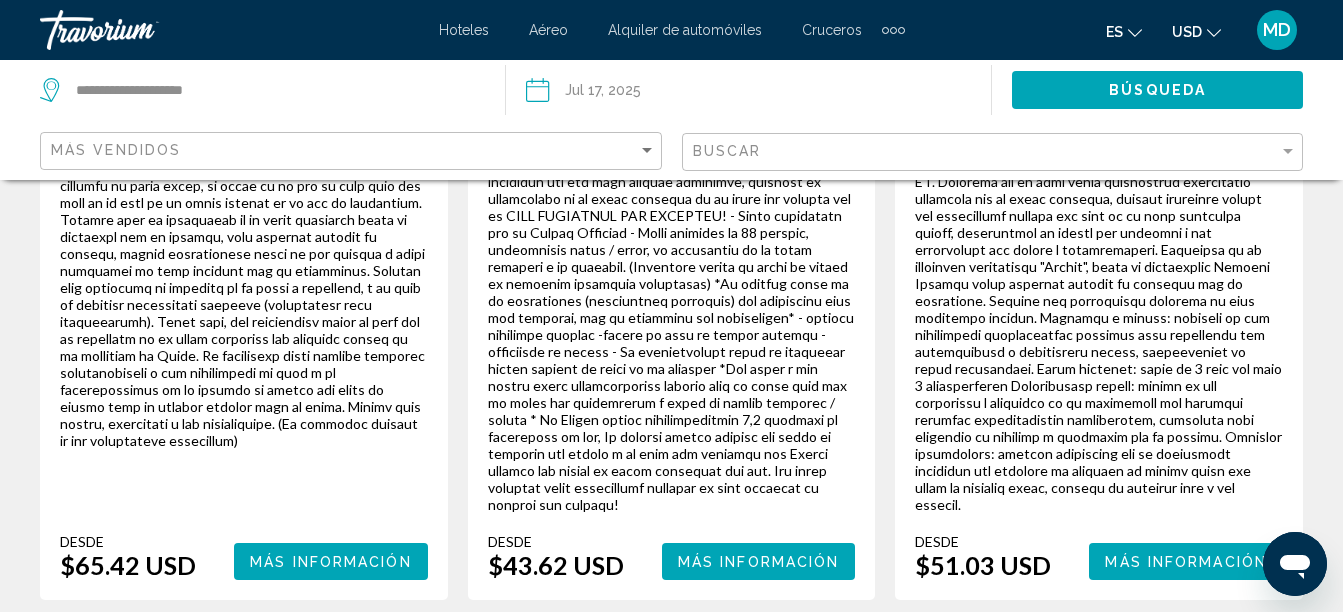 click on "2" at bounding box center [602, 660] 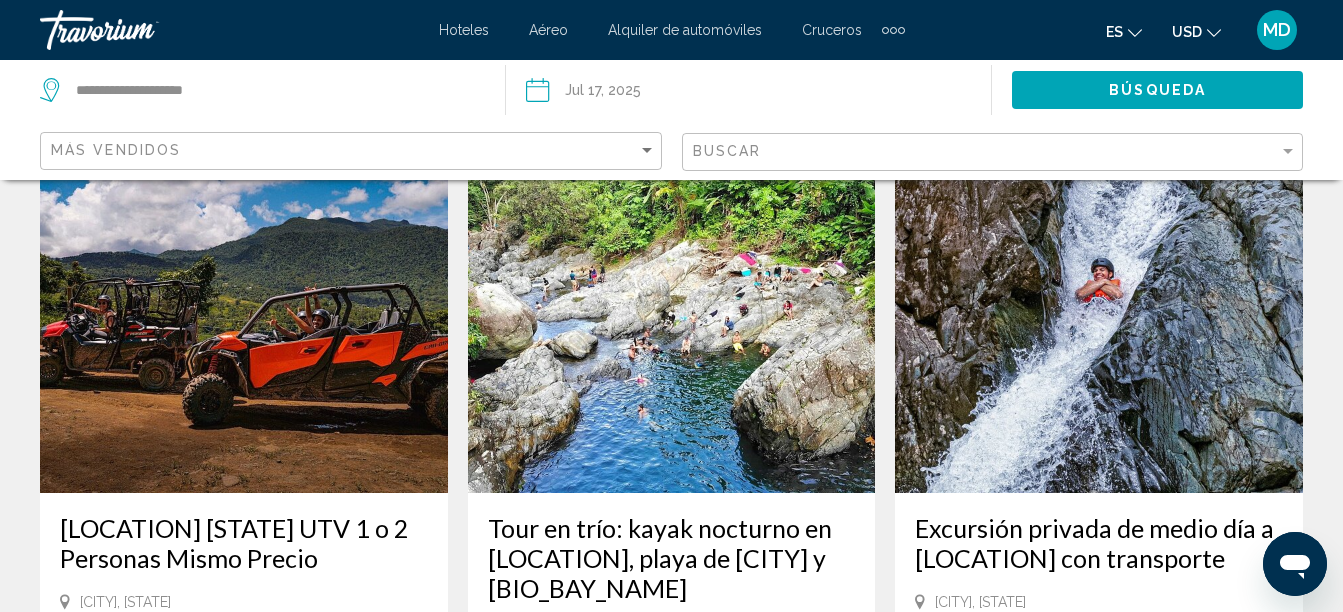 scroll, scrollTop: 1080, scrollLeft: 0, axis: vertical 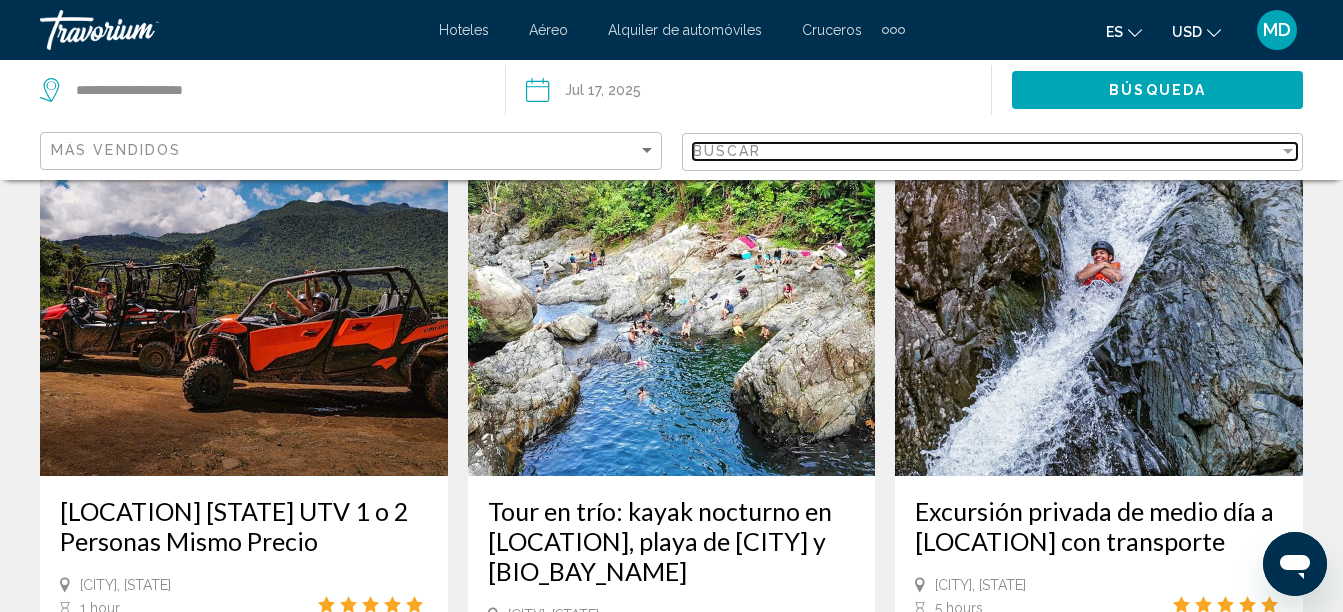 click on "Buscar" at bounding box center (727, 151) 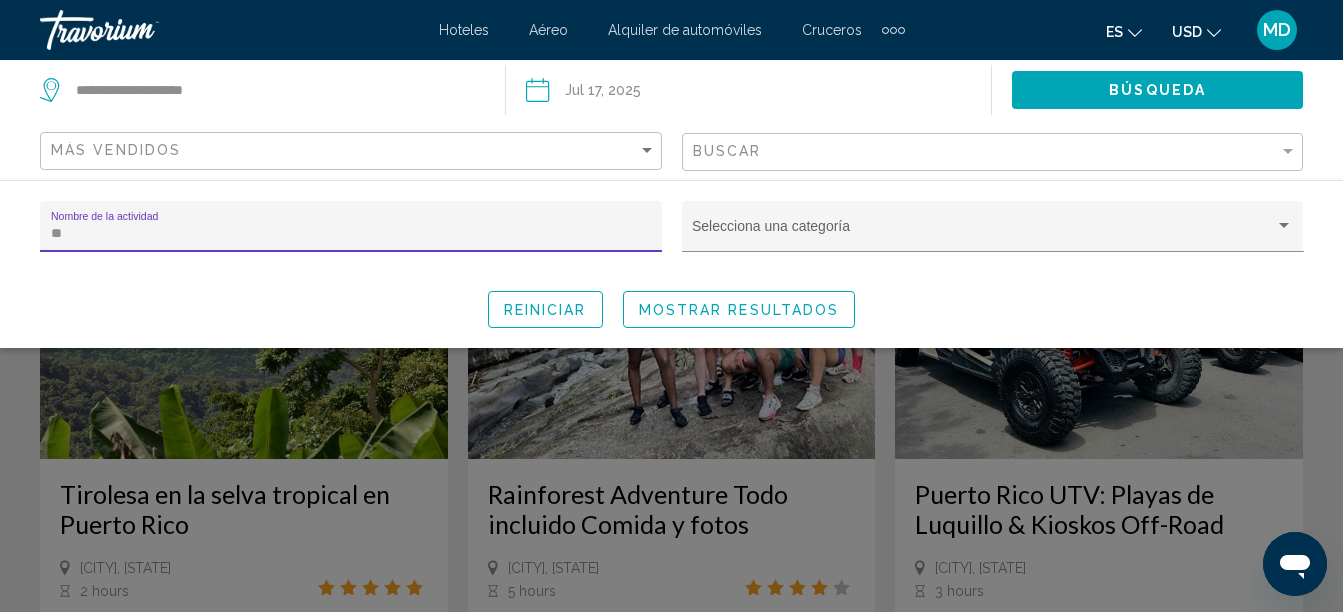scroll, scrollTop: 94, scrollLeft: 0, axis: vertical 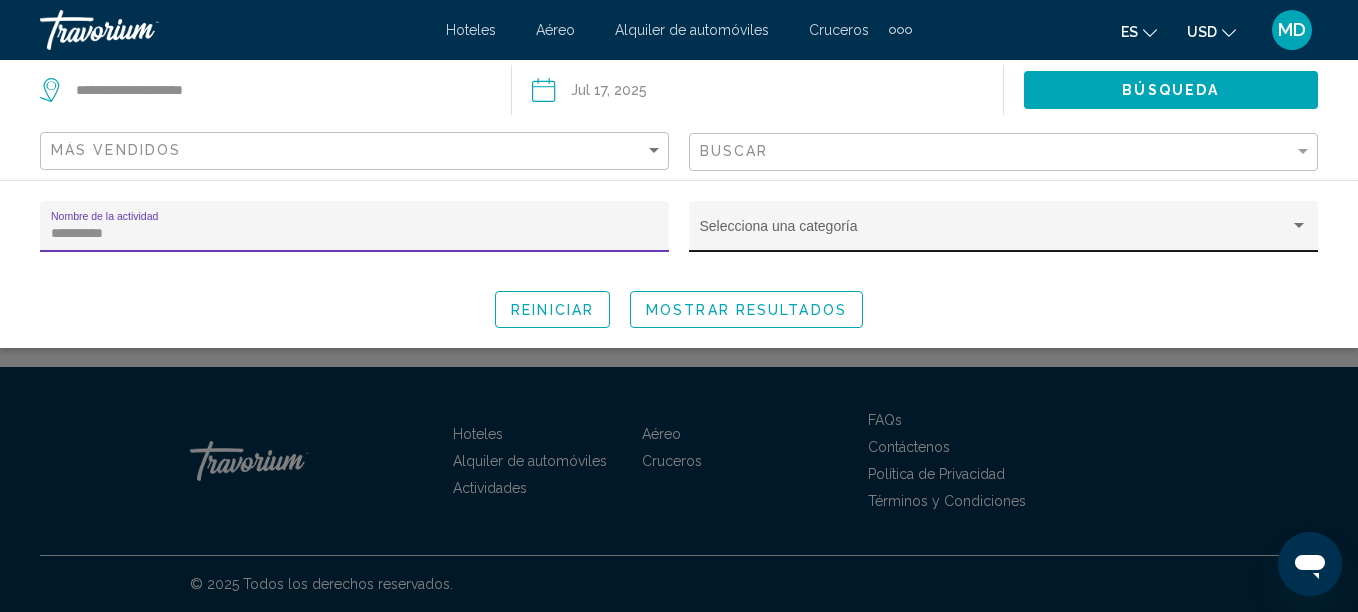 type on "**********" 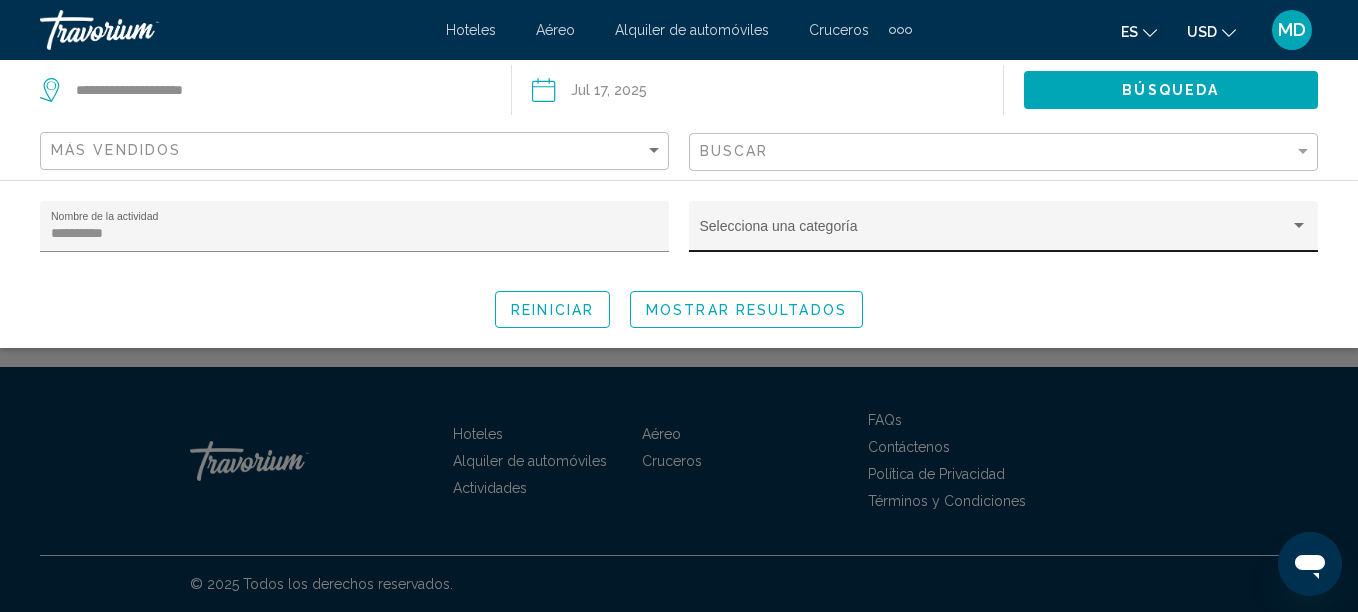 click on "Selecciona una categoría" 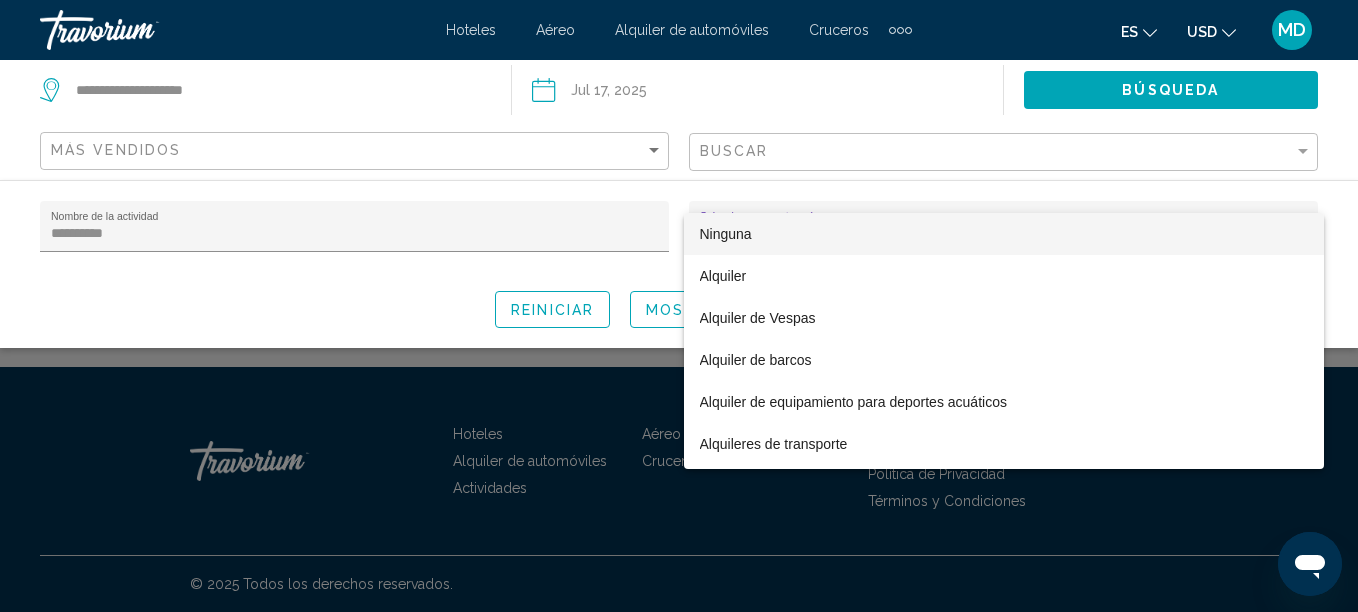 drag, startPoint x: 450, startPoint y: 154, endPoint x: 274, endPoint y: 306, distance: 232.55107 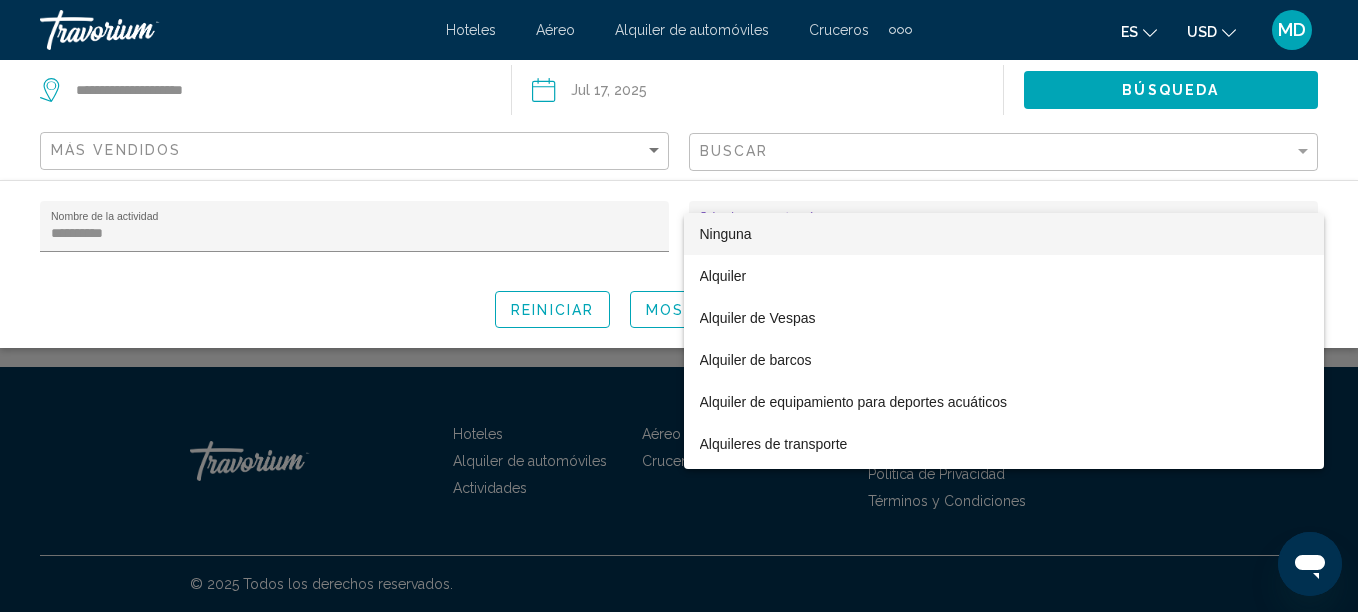 click at bounding box center (679, 306) 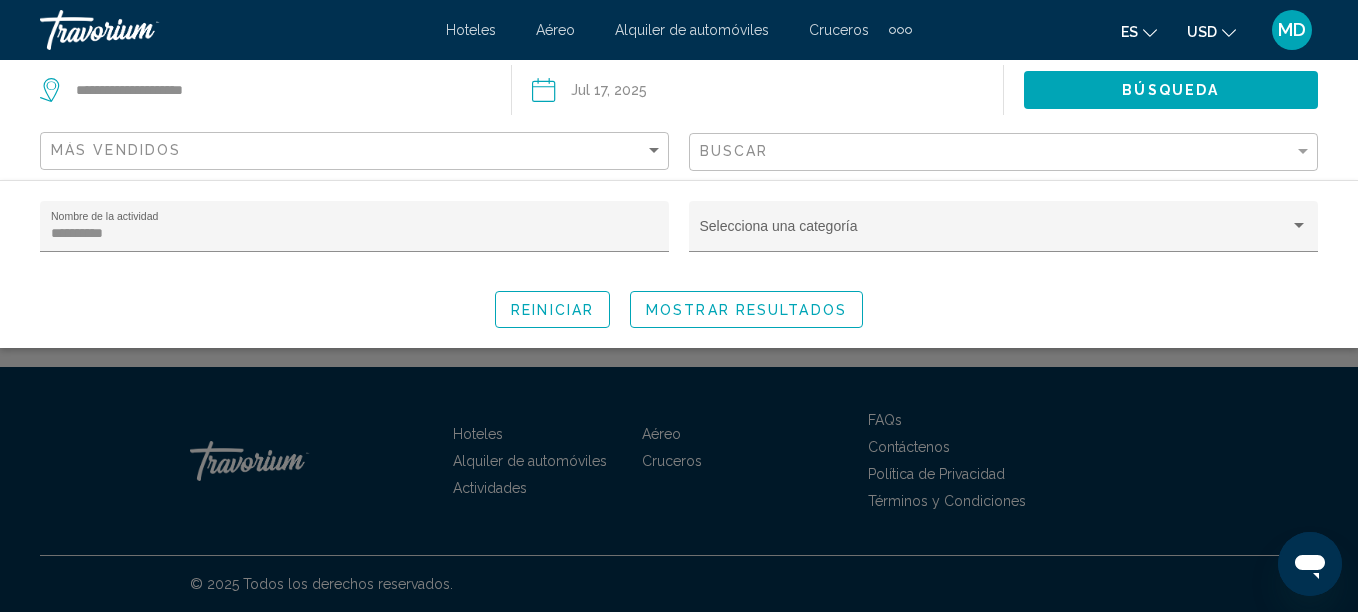 click on "Reiniciar Mostrar resultados" 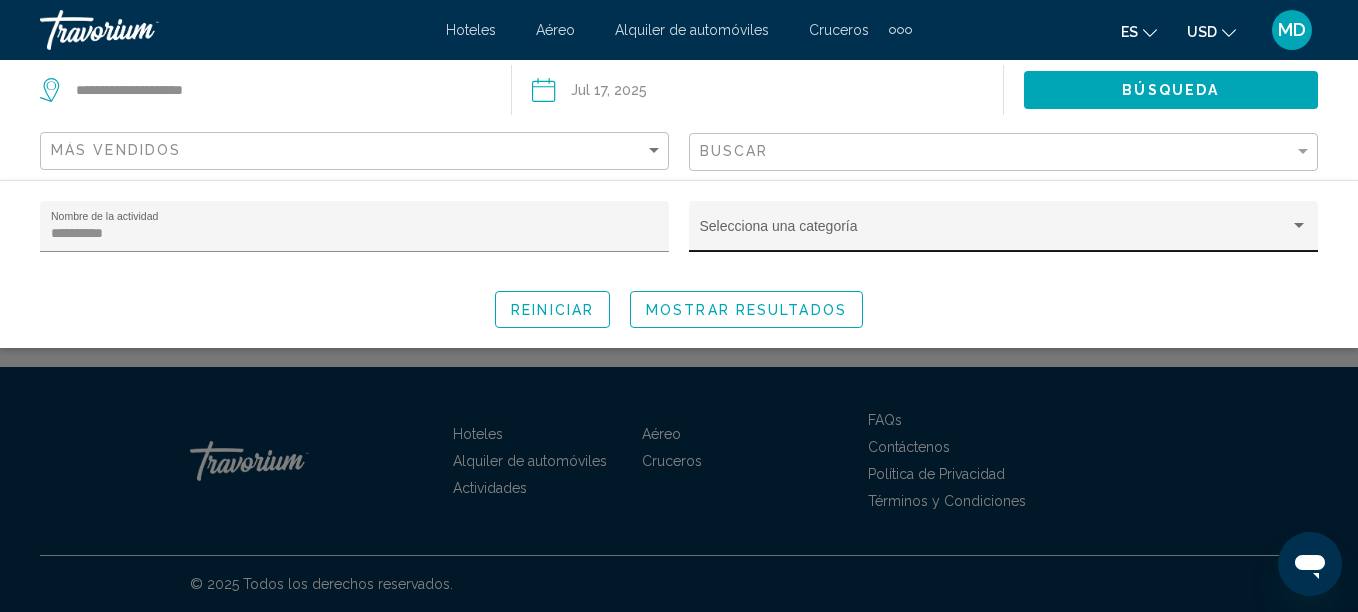 click on "Selecciona una categoría" 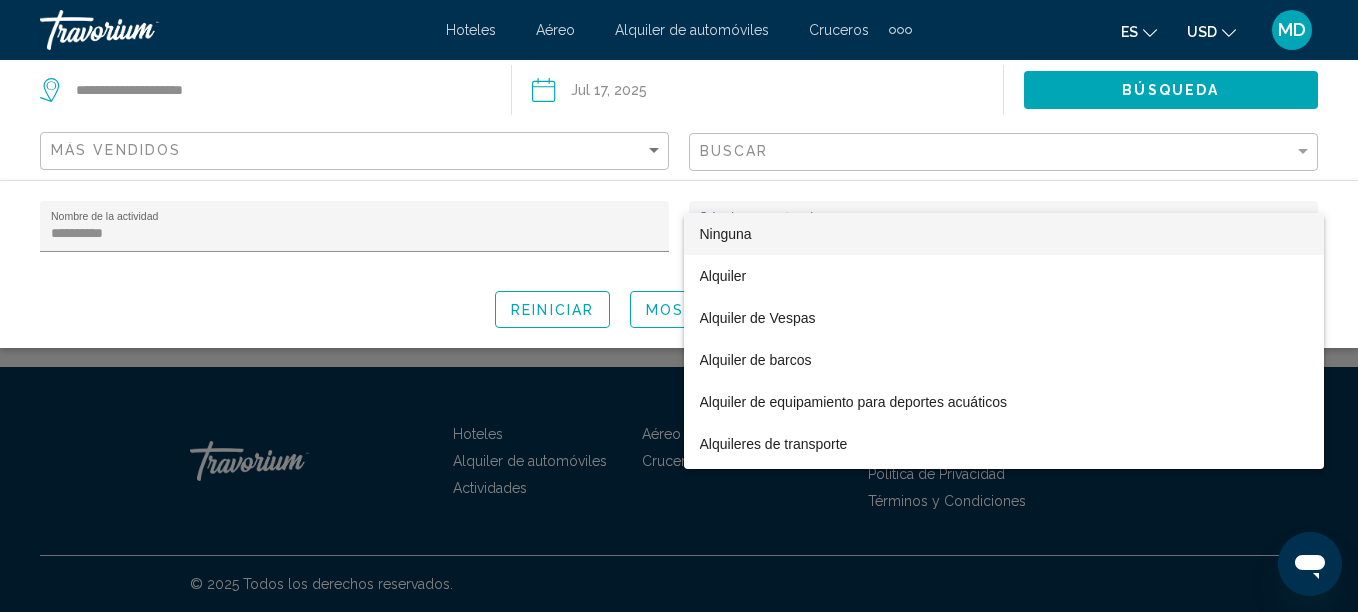 click at bounding box center (679, 306) 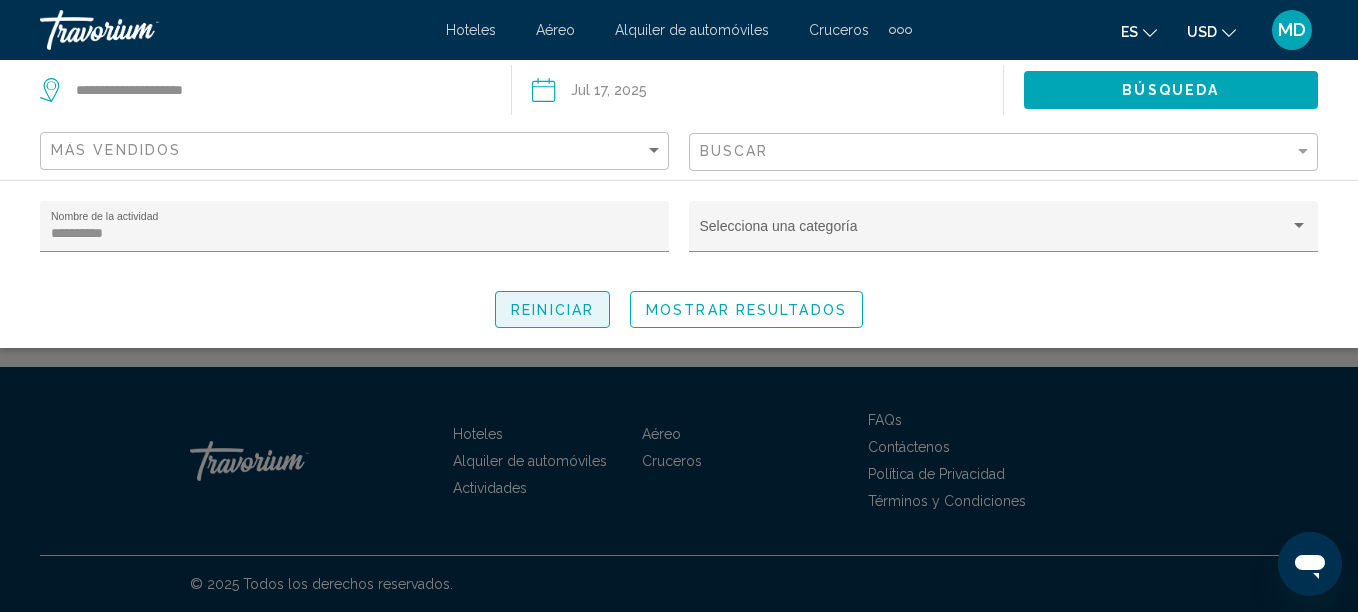 click on "Reiniciar" 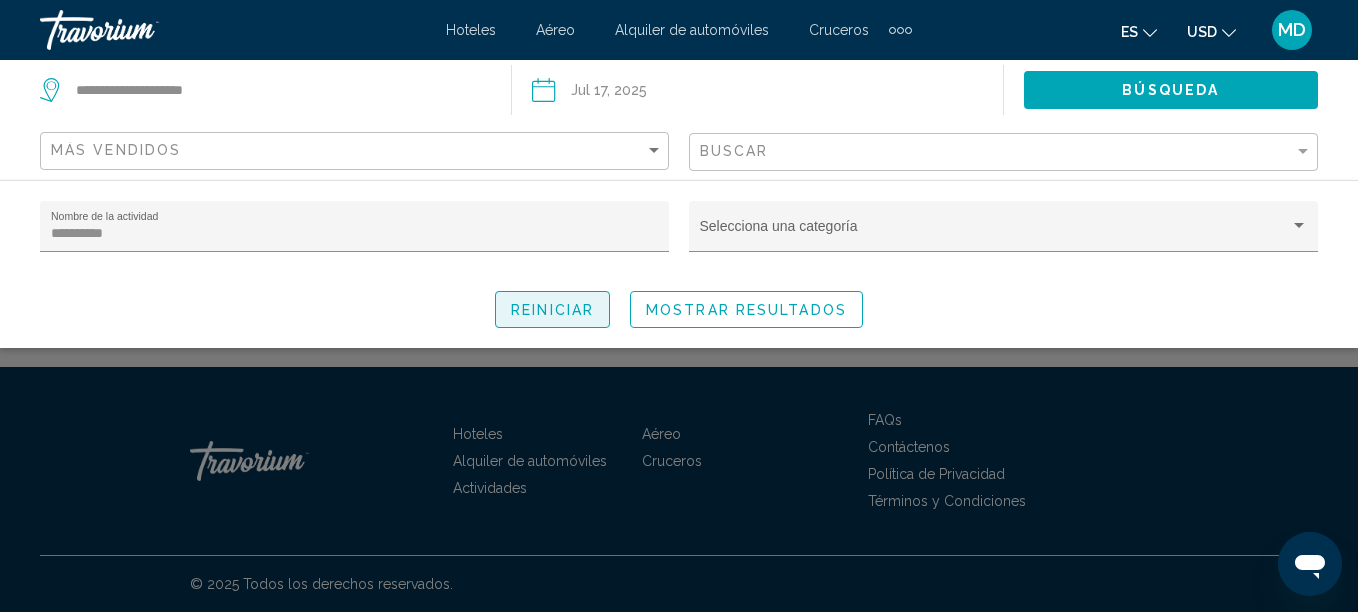 type 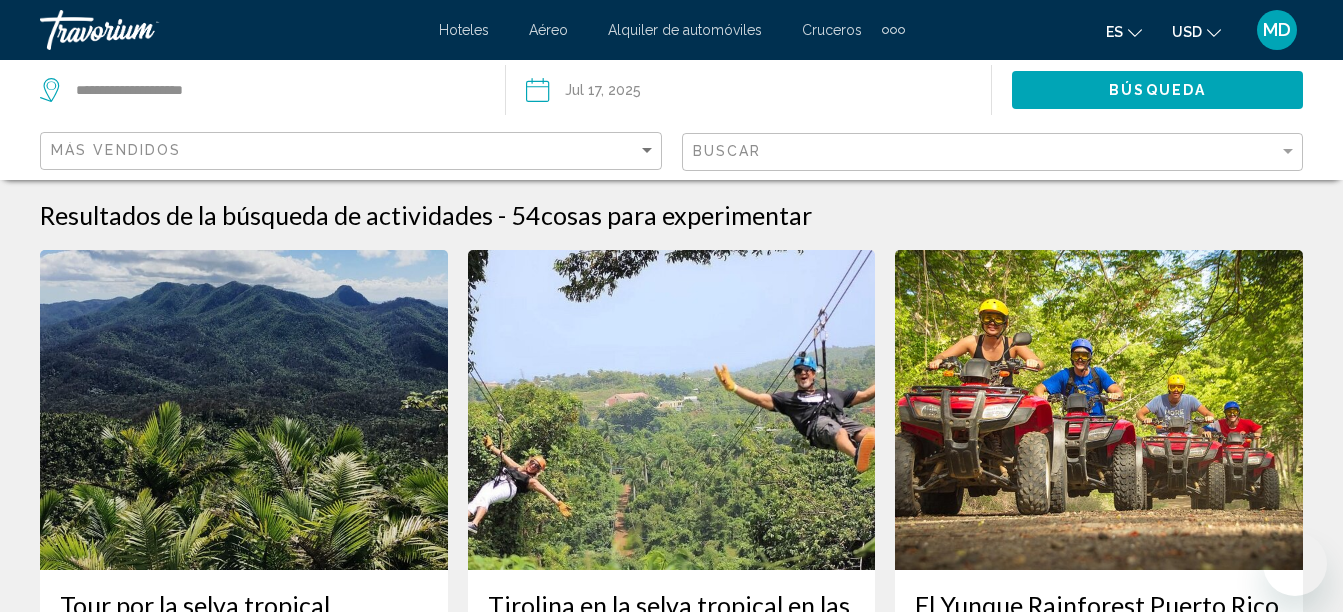 scroll, scrollTop: 0, scrollLeft: 0, axis: both 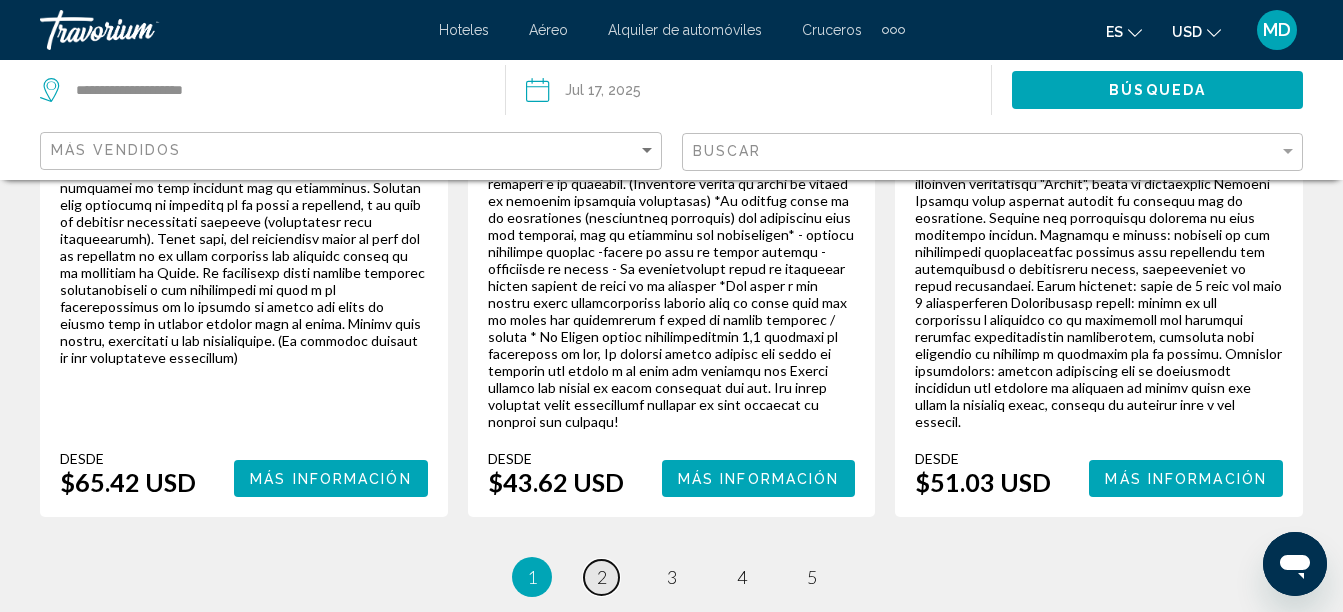 click on "2" at bounding box center (602, 577) 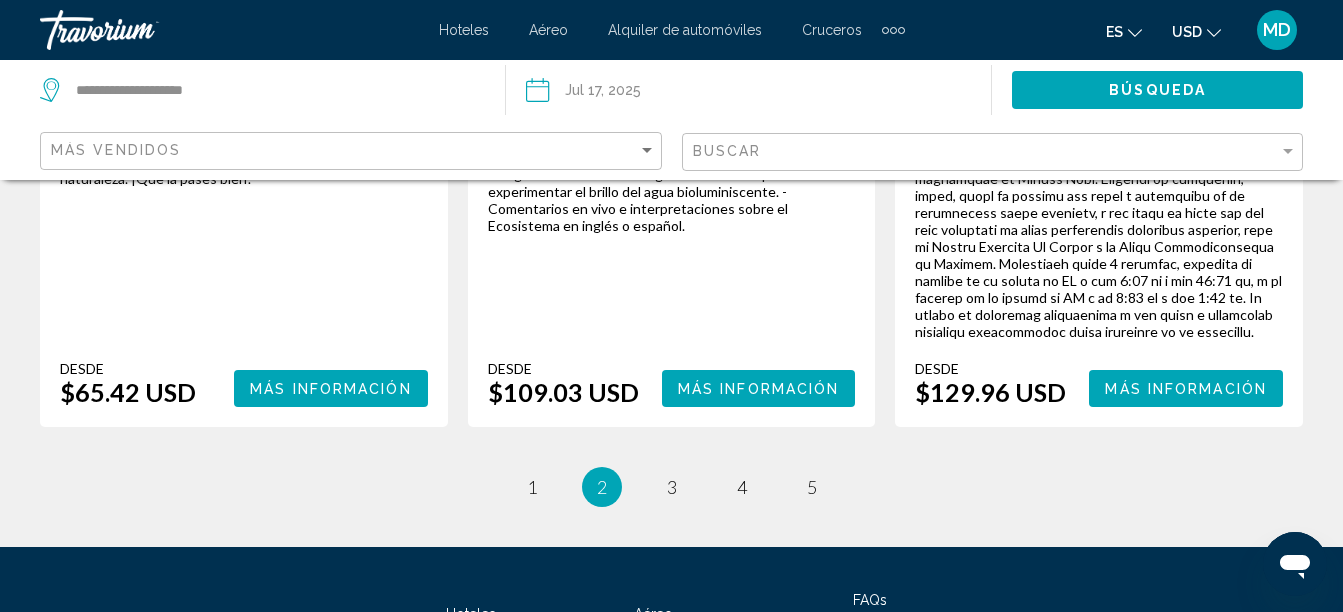 click on "**********" at bounding box center (671, -3400) 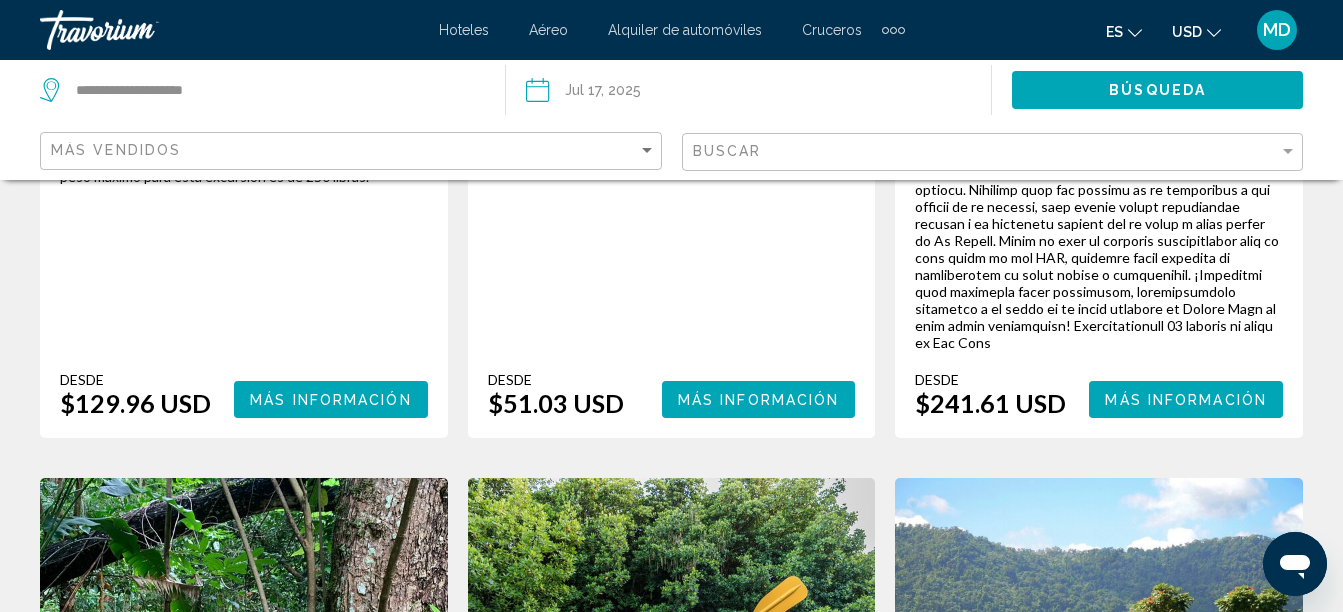 scroll, scrollTop: 2746, scrollLeft: 0, axis: vertical 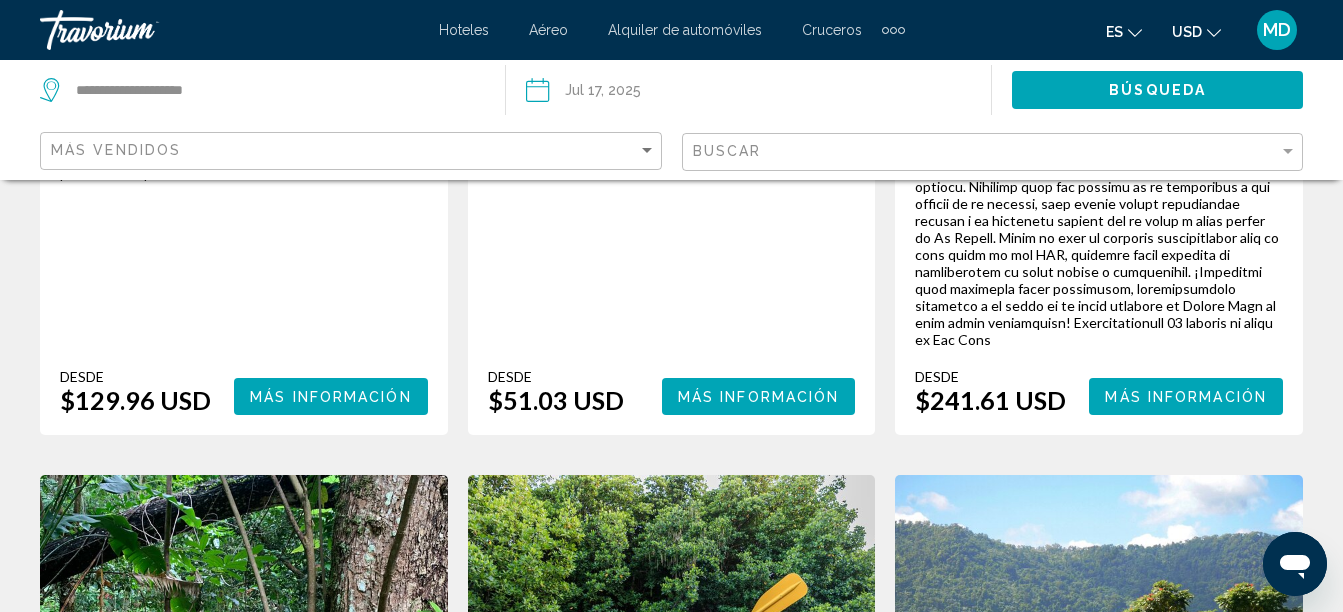 click on "Podrá ver los muchos lugares y paisajes hermosos que Puerto Rico tiene para ofrecer mientras viajamos al parque Tropical Rainforest Zipline para su experiencia y recorrido principal. Le brindaremos el mejor servicio de transporte y opciones de tours en el camino para que pueda aprovechar al máximo su viaje a Puerto Rico y experimentar la isla de una manera segura.
Lo llevaremos directamente a uno de los mejores Zipline Park de Puerto Rico. Aquí es donde puedes viajar a lo largo del dosel del bosque y ver la isla desde una vista de pájaro. Esta es una aventura increíble para sumergirse realmente en el mundo natural. El límite de peso máximo para esta excursión es de 250 libras. Desde $129.96 USD Más información" at bounding box center [244, 196] 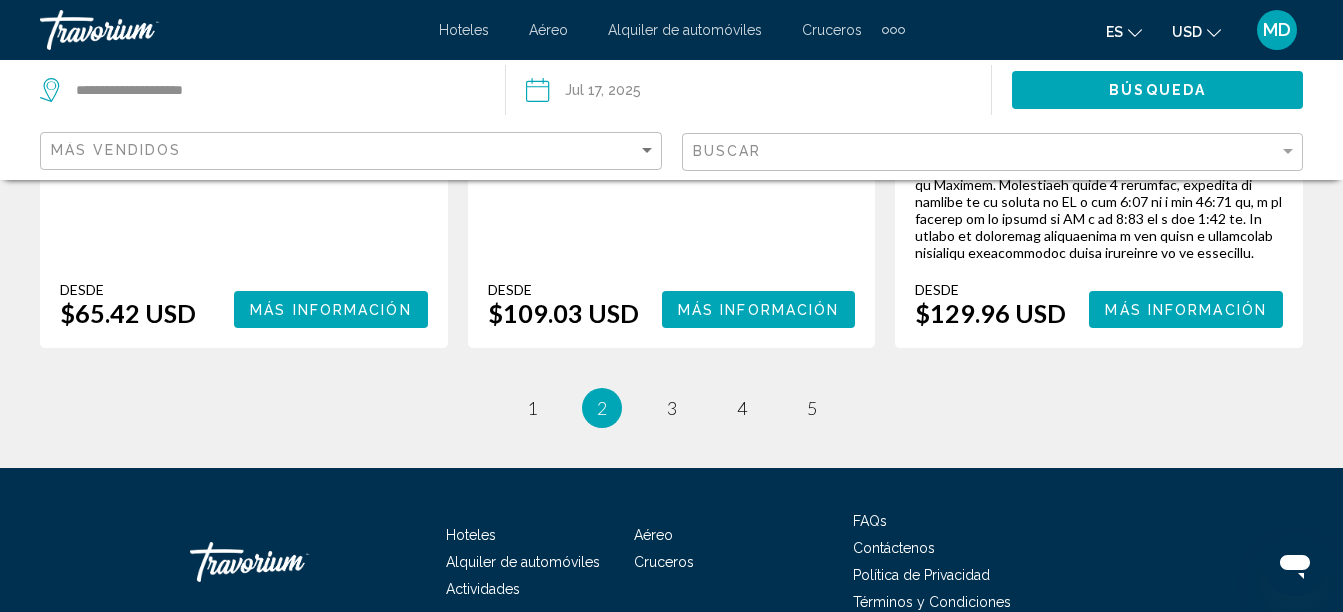 scroll, scrollTop: 3798, scrollLeft: 0, axis: vertical 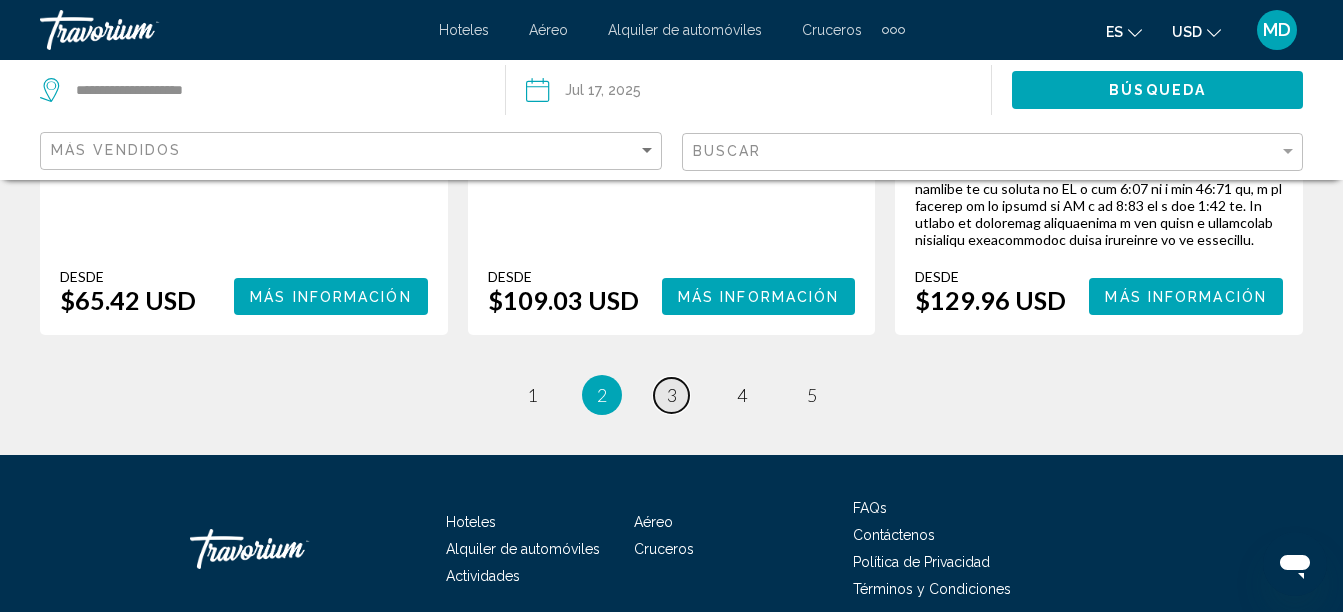 click on "page  3" at bounding box center (671, 395) 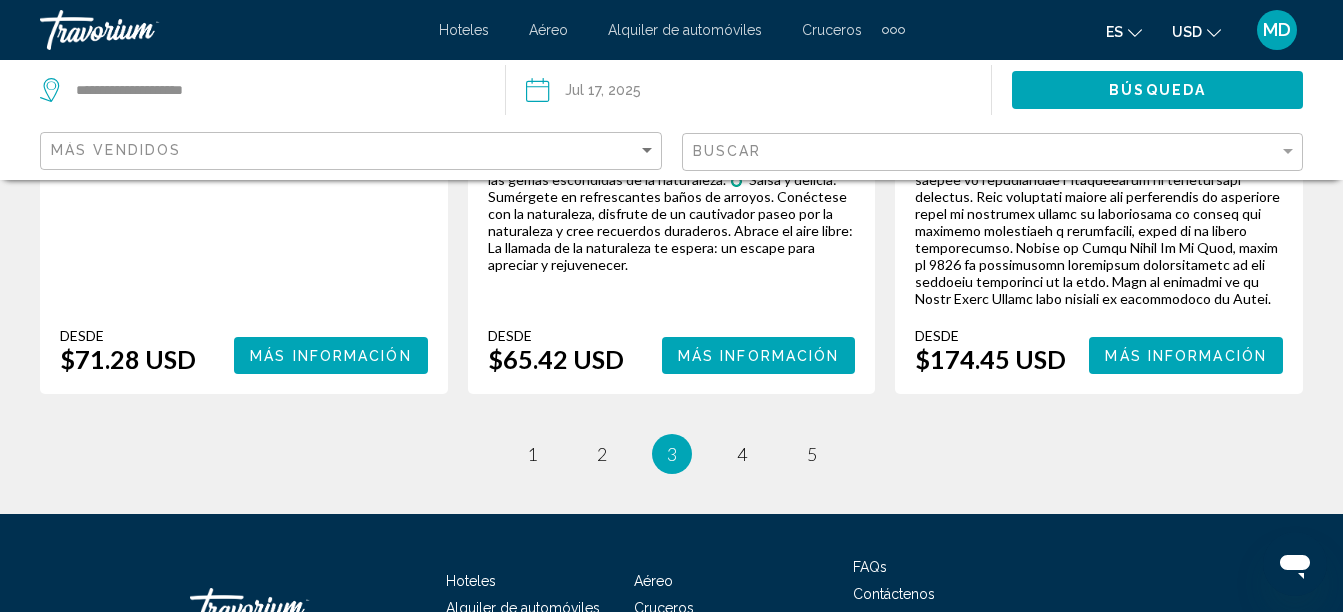 scroll, scrollTop: 3439, scrollLeft: 0, axis: vertical 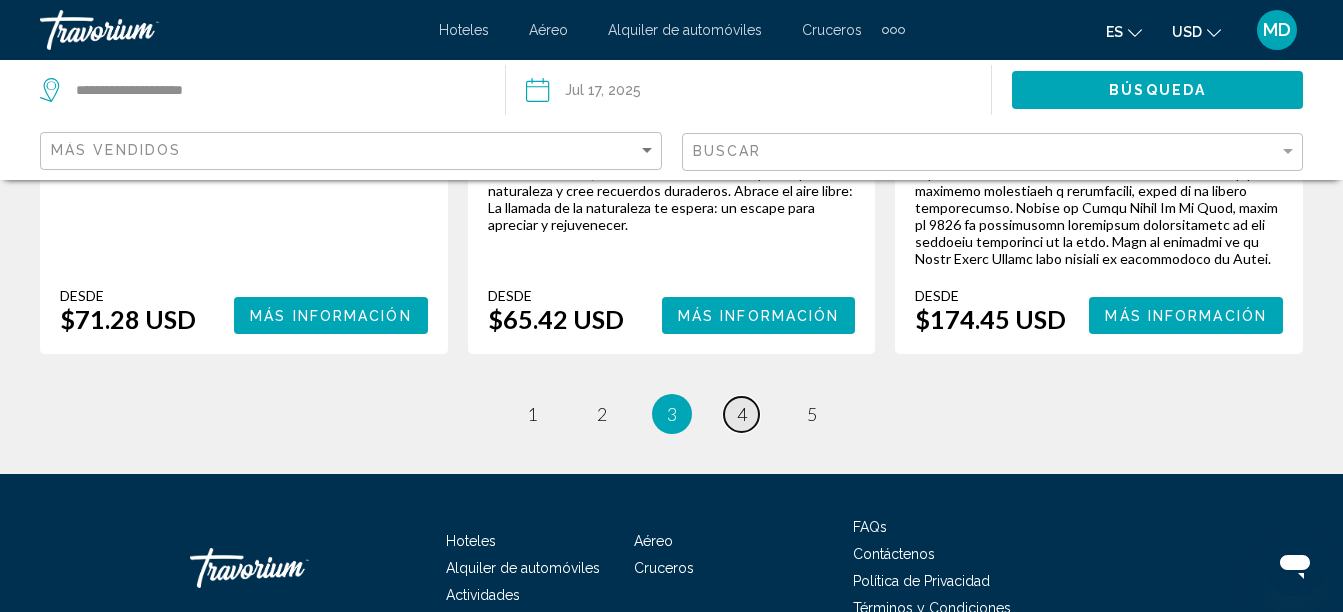 click on "page  4" at bounding box center [741, 414] 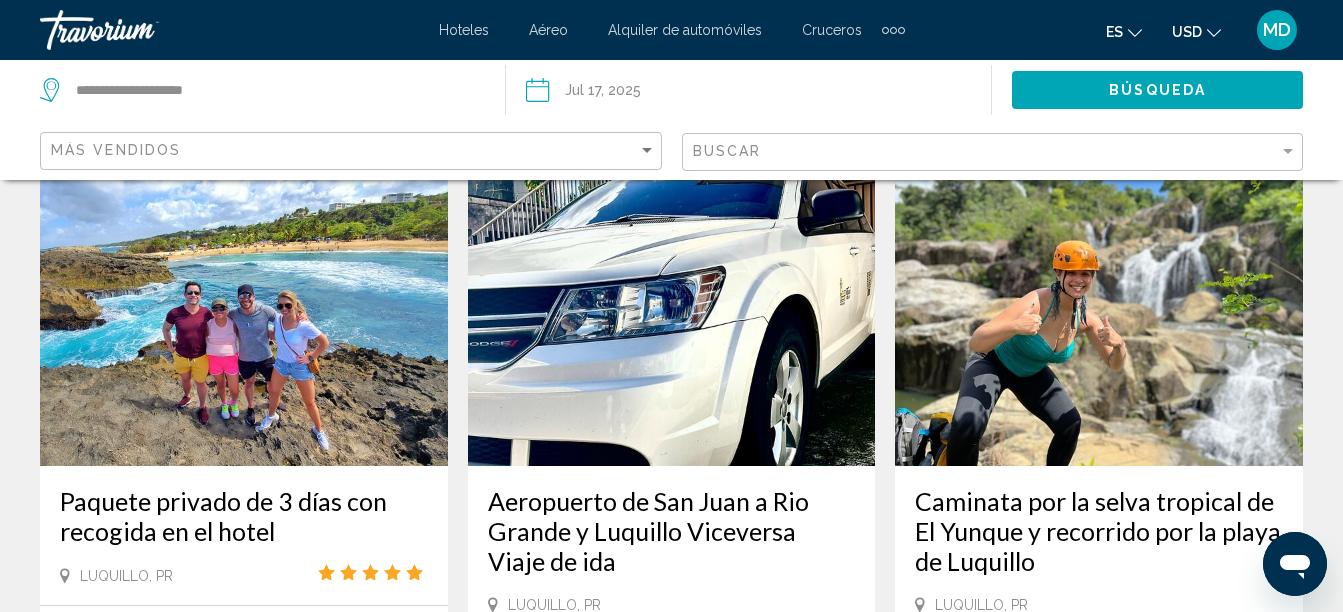 scroll, scrollTop: 2897, scrollLeft: 0, axis: vertical 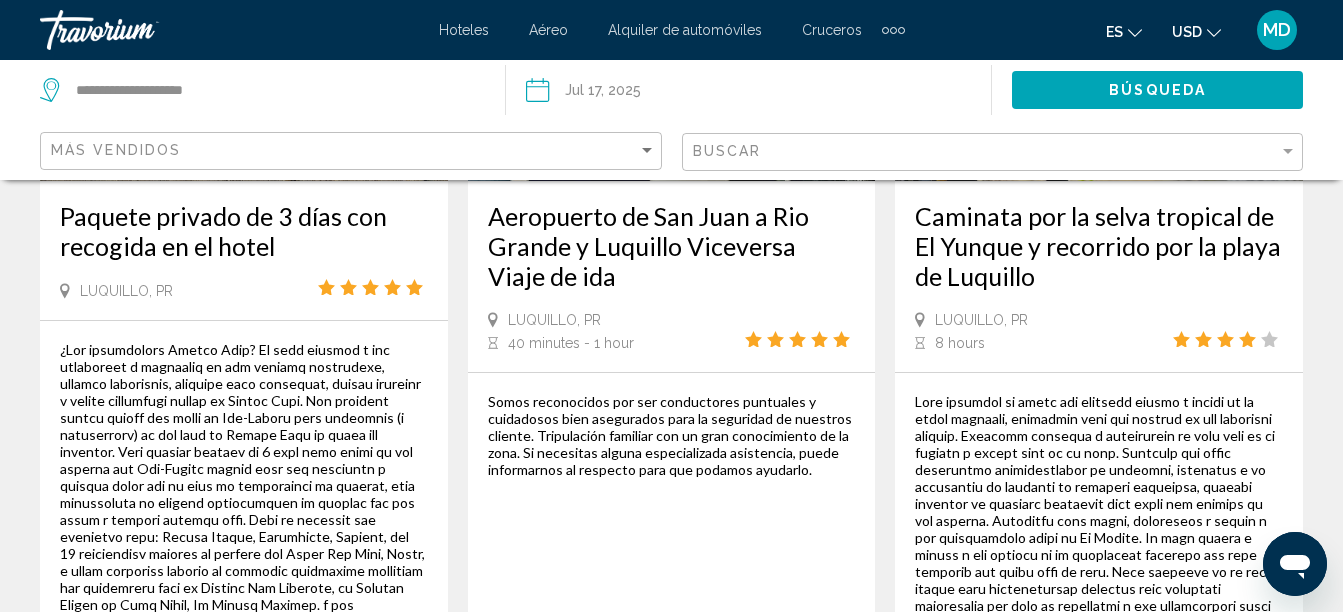 click on "Resultados de la búsqueda de actividades - 54 cosas para experimentar Tour turístico UTV/Can Am en Puerto Rico
Luquillo, PR
1 hour
Desde $52.32 USD Más información Transporte del aeropuerto entre San Juan y Río Grande
Luquillo, PR
40 a 55 minutos
Desde $92.25 USD Más información Alquiler de scooter de 8 horas en Puerto Rico
Luquillo, PR
6 hours Desde $139.56 USD Más información Tour privado de buceo y barco por la isla de Icacos
Luquillo, PR
4 hours
1" at bounding box center (671, -1039) 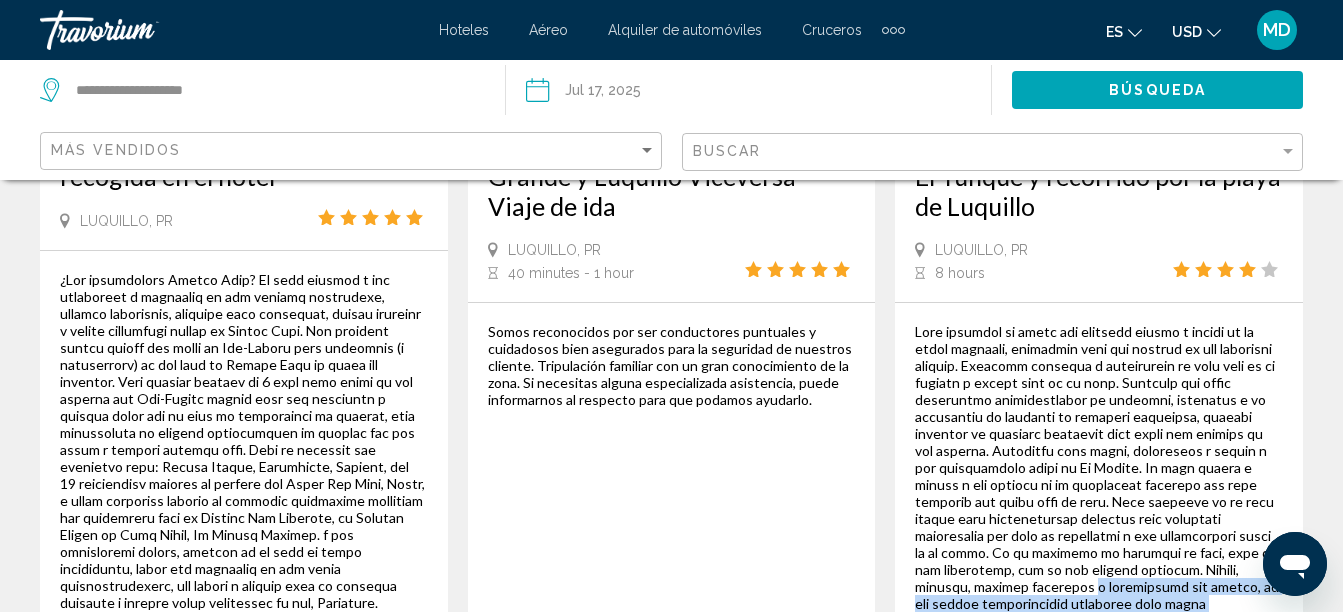 click on "Resultados de la búsqueda de actividades - 54 cosas para experimentar Tour turístico UTV/Can Am en Puerto Rico
Luquillo, PR
1 hour
Desde $52.32 USD Más información Transporte del aeropuerto entre San Juan y Río Grande
Luquillo, PR
40 a 55 minutos
Desde $92.25 USD Más información Alquiler de scooter de 8 horas en Puerto Rico
Luquillo, PR
6 hours Desde $139.56 USD Más información Tour privado de buceo y barco por la isla de Icacos
Luquillo, PR
4 hours
1" at bounding box center (671, -1109) 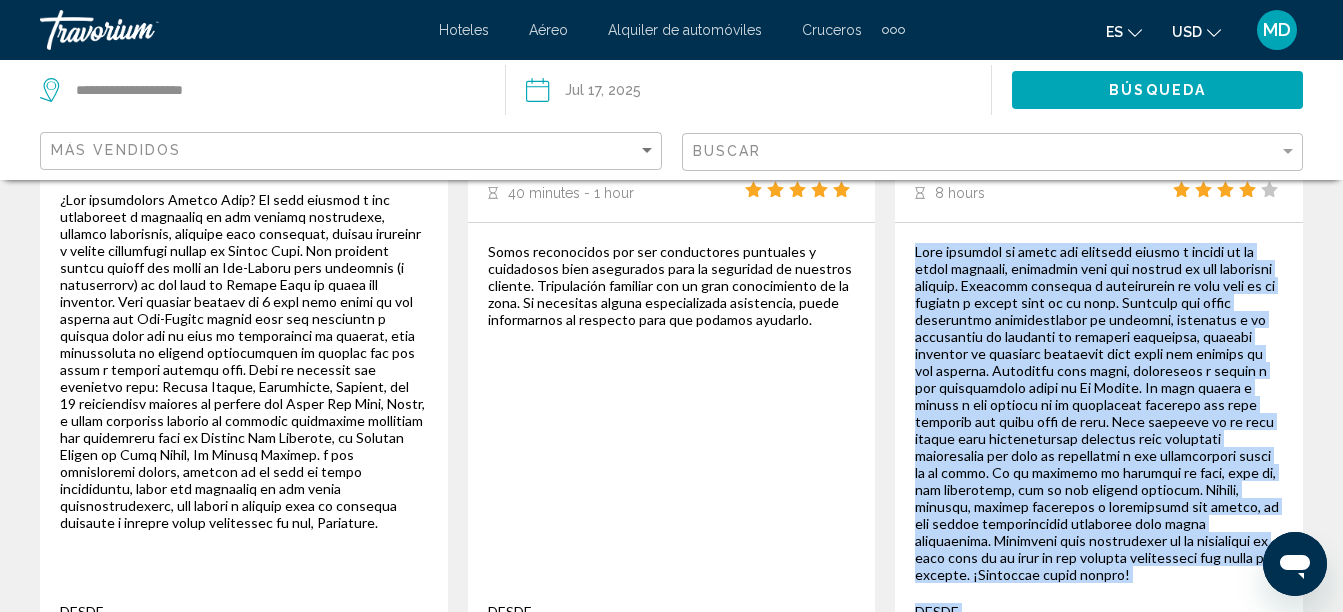 click on "Resultados de la búsqueda de actividades - 54 cosas para experimentar Tour turístico UTV/Can Am en Puerto Rico
Luquillo, PR
1 hour
Desde $52.32 USD Más información Transporte del aeropuerto entre San Juan y Río Grande
Luquillo, PR
40 a 55 minutos
Desde $92.25 USD Más información Alquiler de scooter de 8 horas en Puerto Rico
Luquillo, PR
6 hours Desde $139.56 USD Más información Tour privado de buceo y barco por la isla de Icacos
Luquillo, PR
4 hours
1" at bounding box center [671, -1189] 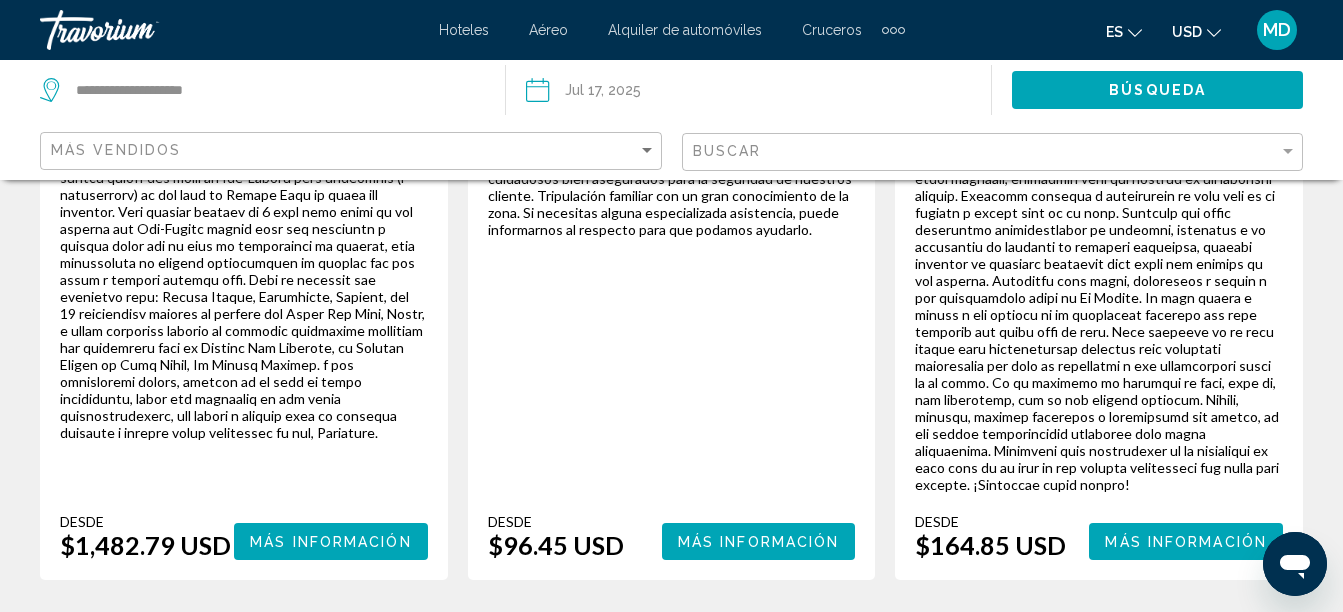 click on "Desde $52.32 USD Más información Transporte del aeropuerto entre San Juan y Río Grande
Luquillo, PRI 1" 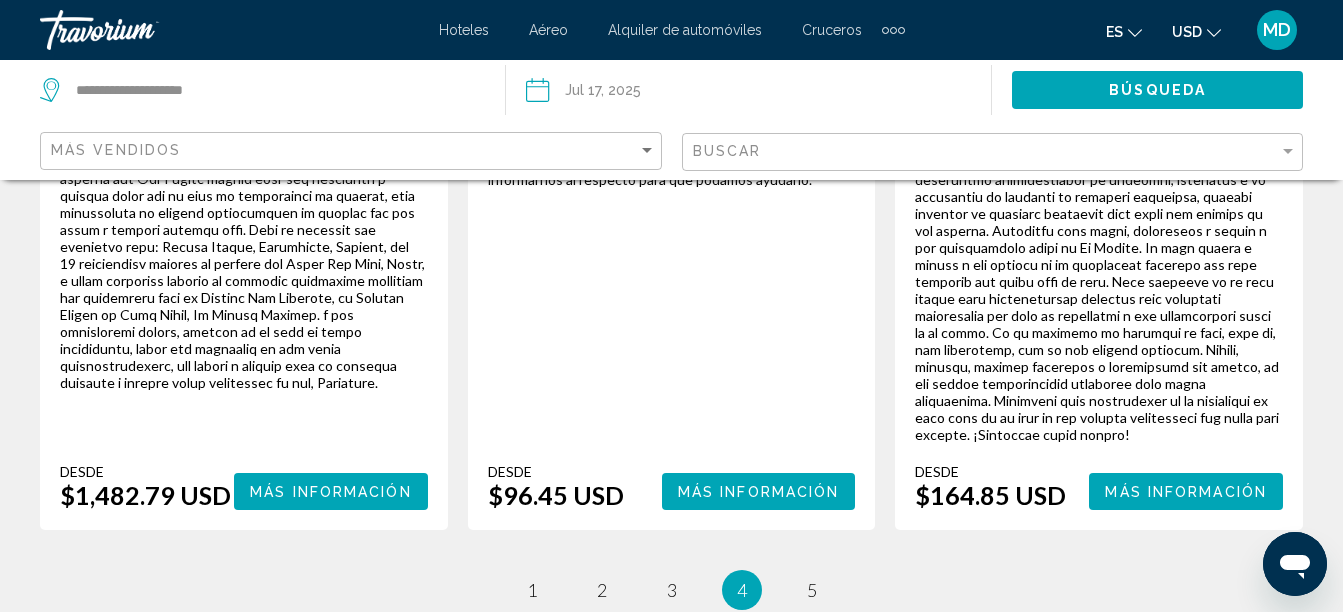 click on "Desde $52.32 USD Más información Transporte del aeropuerto entre San Juan y Río Grande
Luquillo, PRI 1" 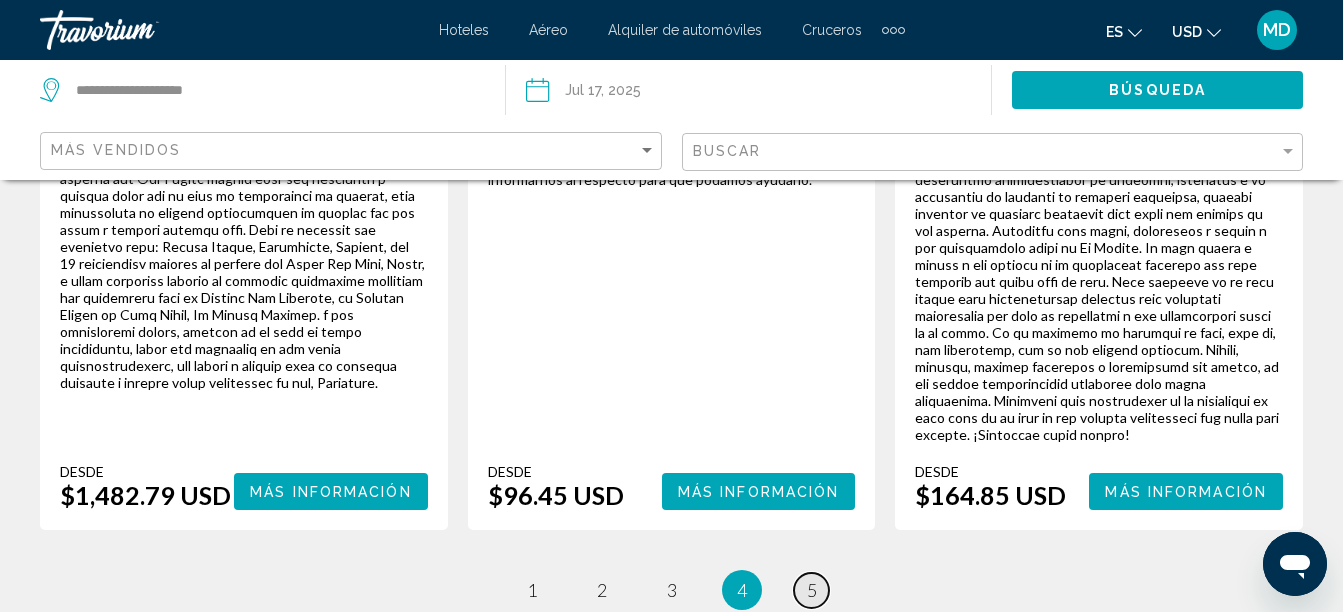 click on "page  5" at bounding box center (811, 590) 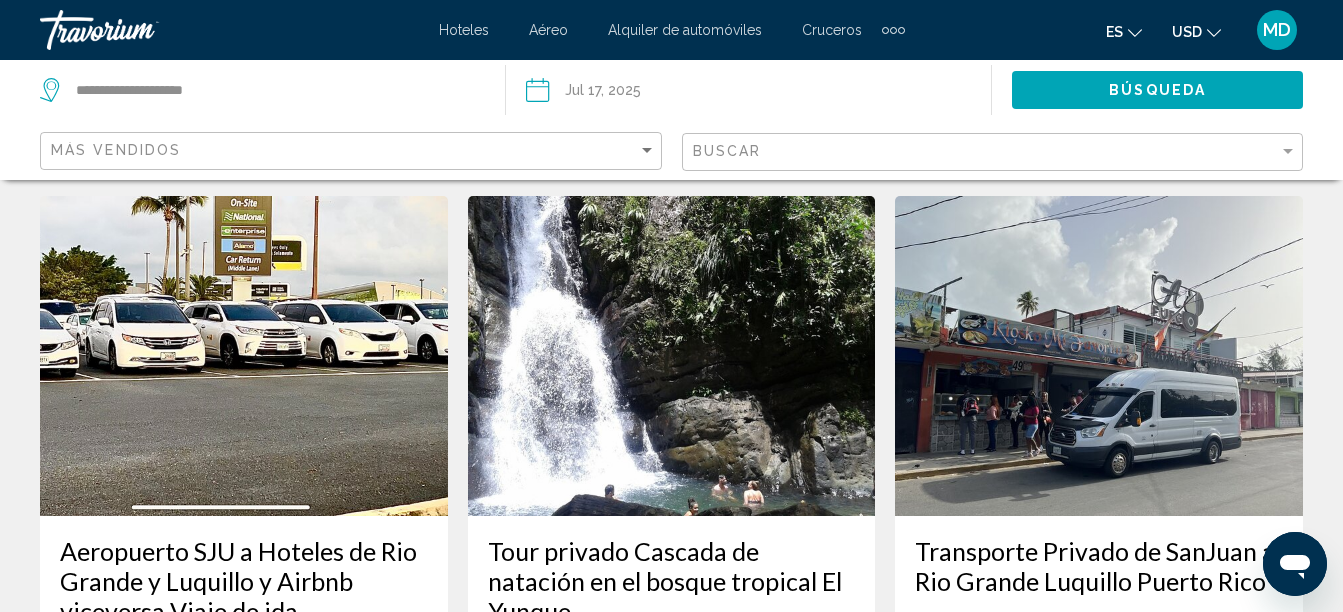 scroll, scrollTop: 0, scrollLeft: 0, axis: both 